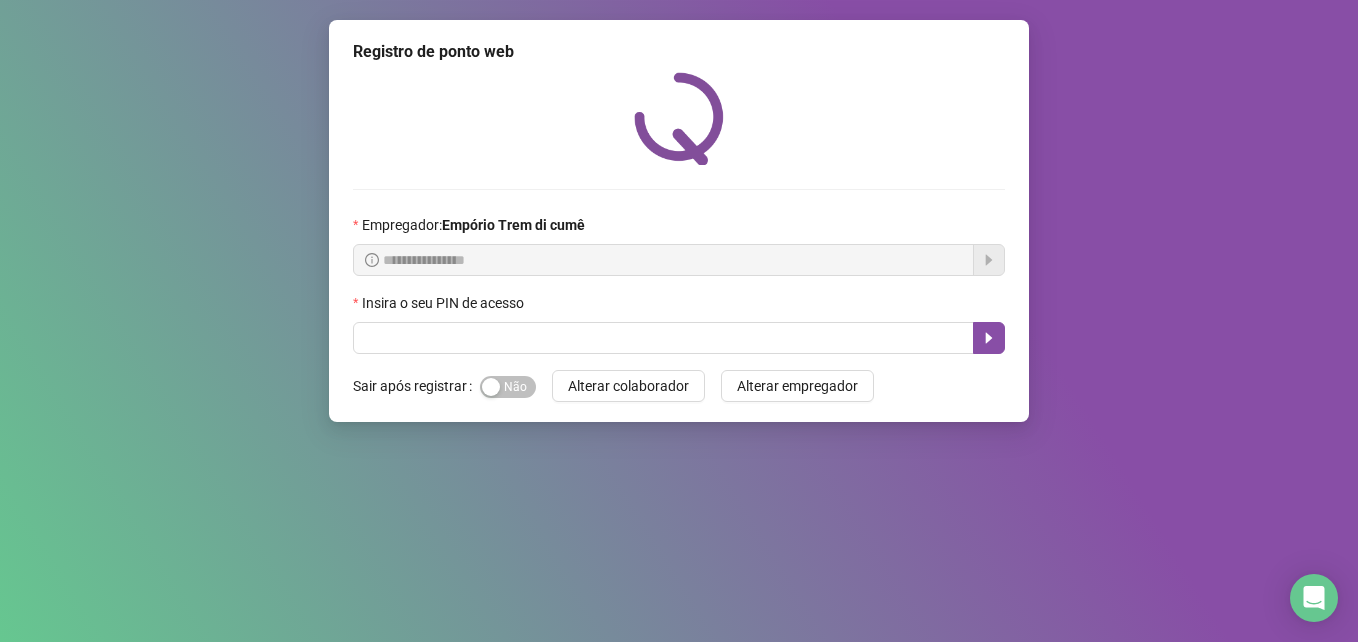 scroll, scrollTop: 0, scrollLeft: 0, axis: both 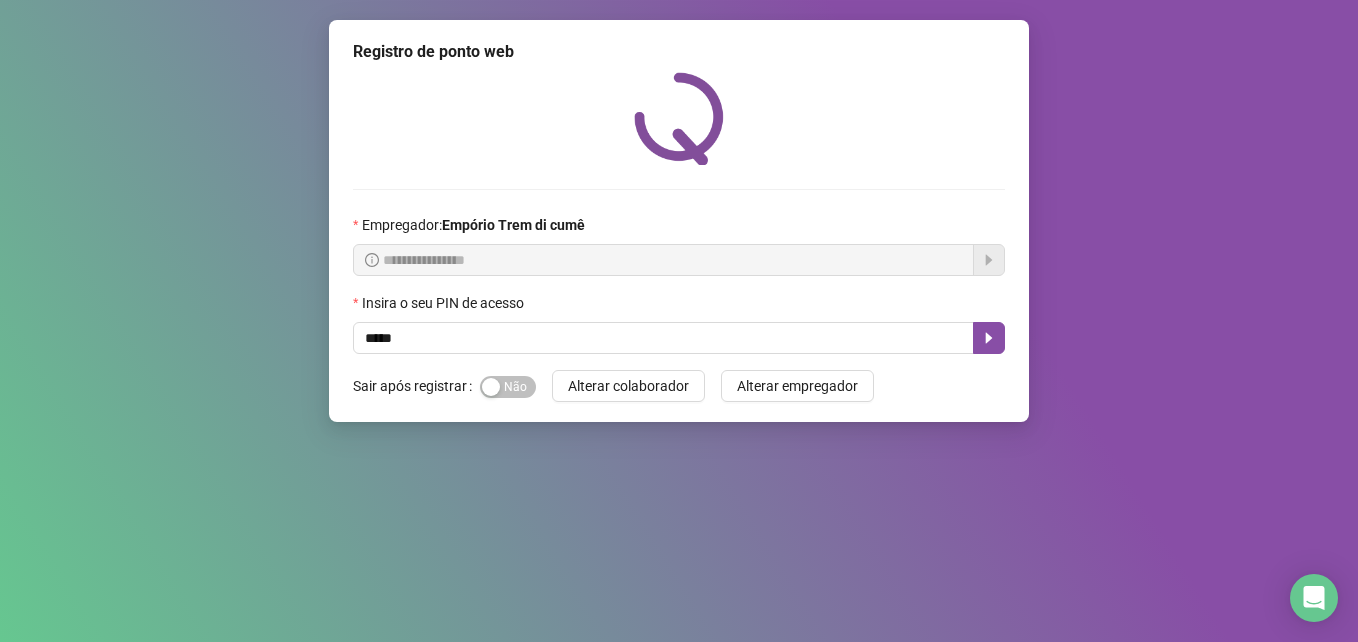 type on "*****" 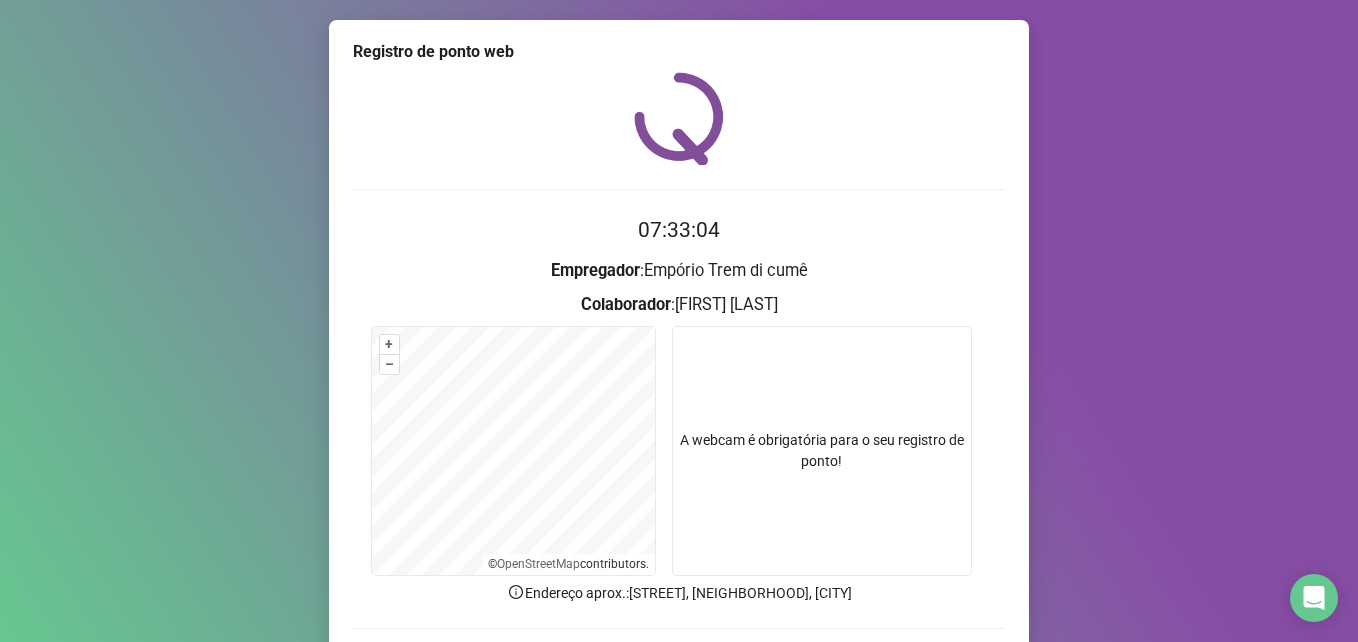 scroll, scrollTop: 139, scrollLeft: 0, axis: vertical 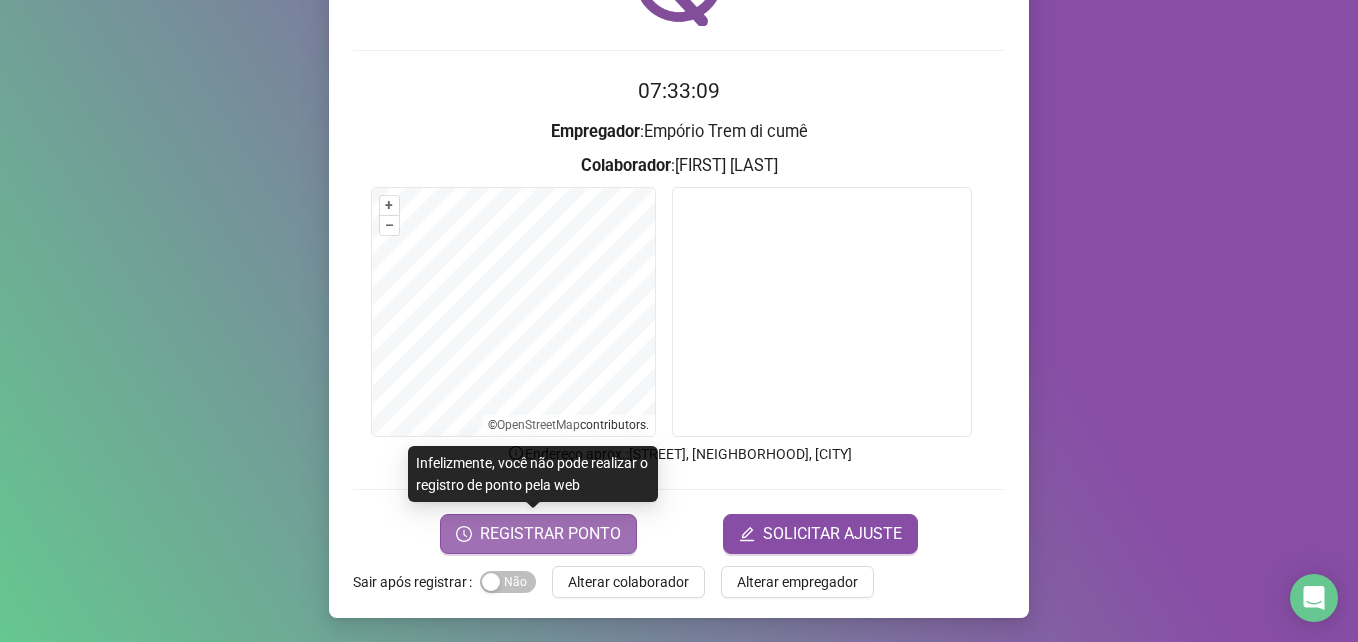 click on "REGISTRAR PONTO" at bounding box center [550, 534] 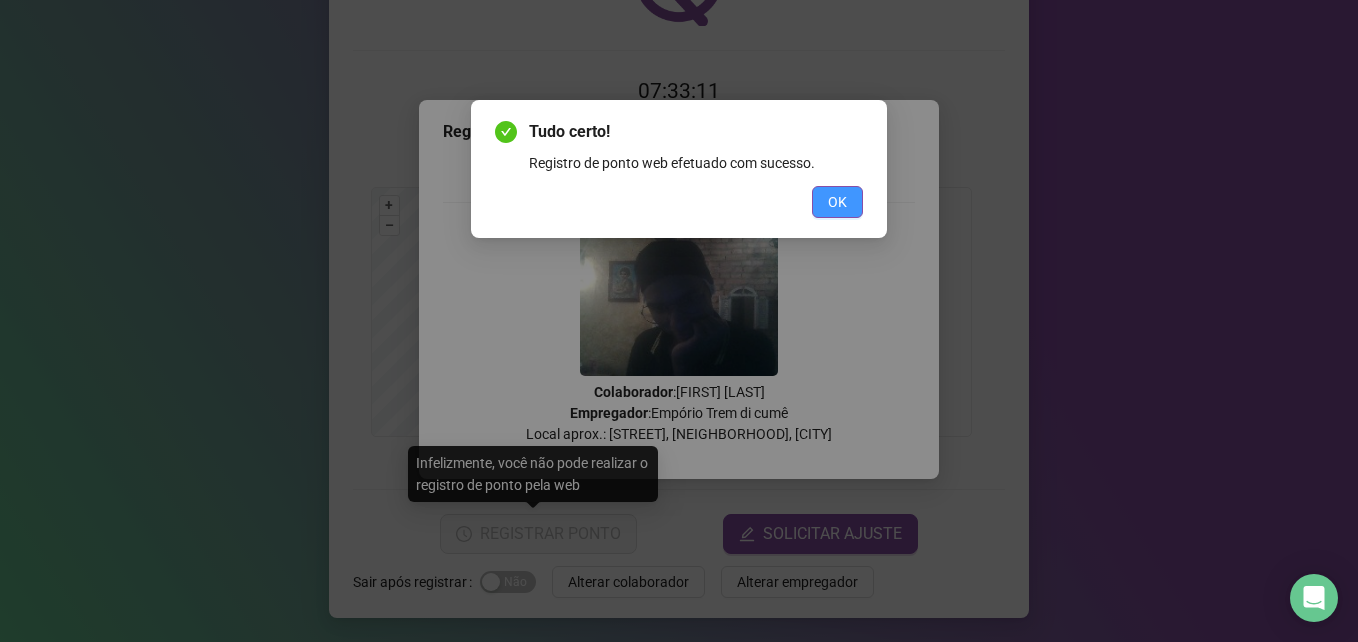 click on "OK" at bounding box center (837, 202) 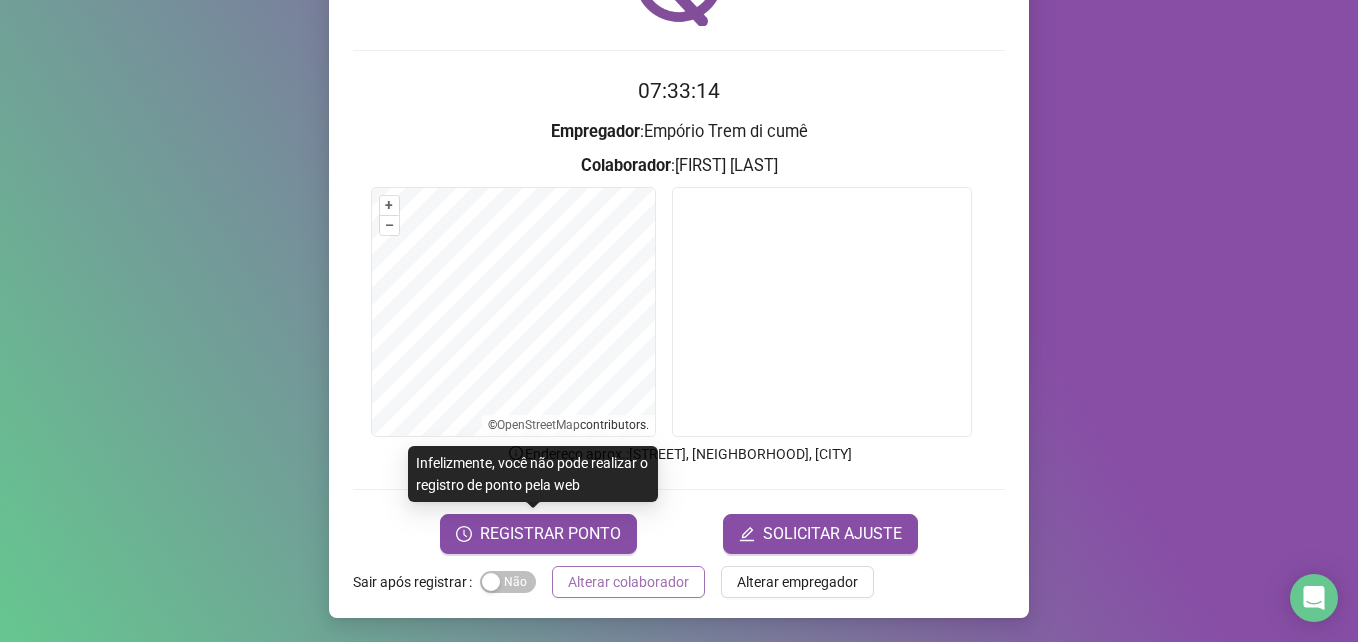 click on "Alterar colaborador" at bounding box center (628, 582) 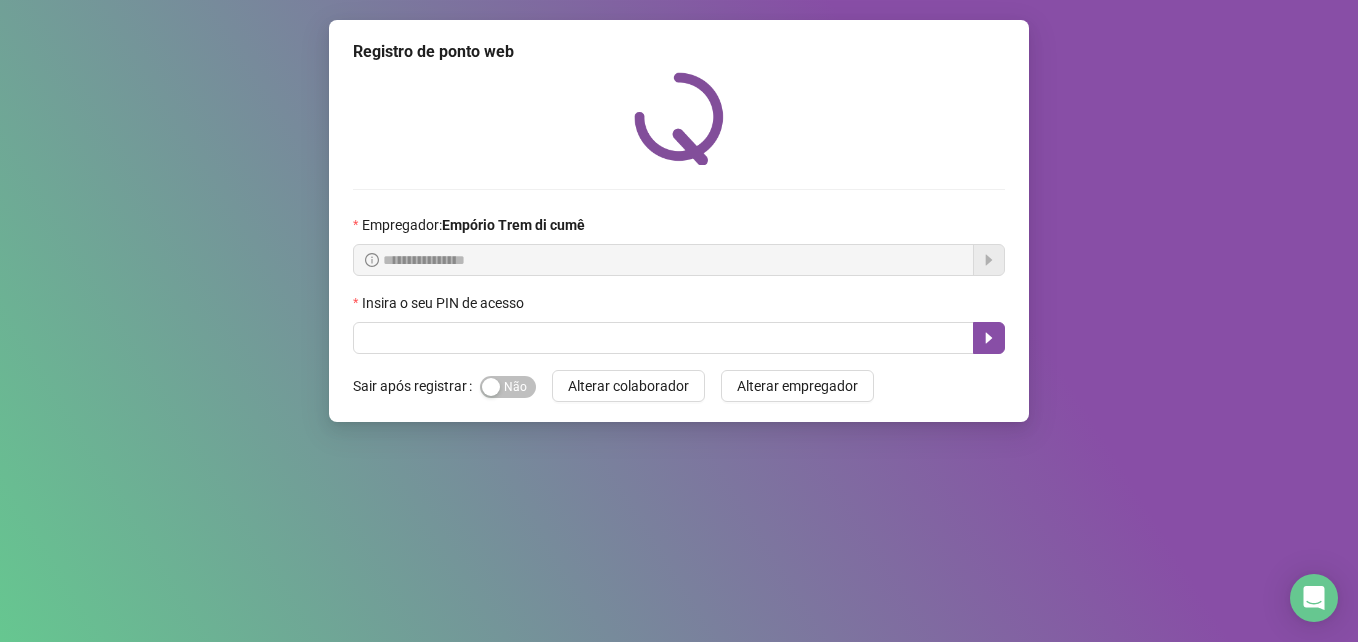 scroll, scrollTop: 0, scrollLeft: 0, axis: both 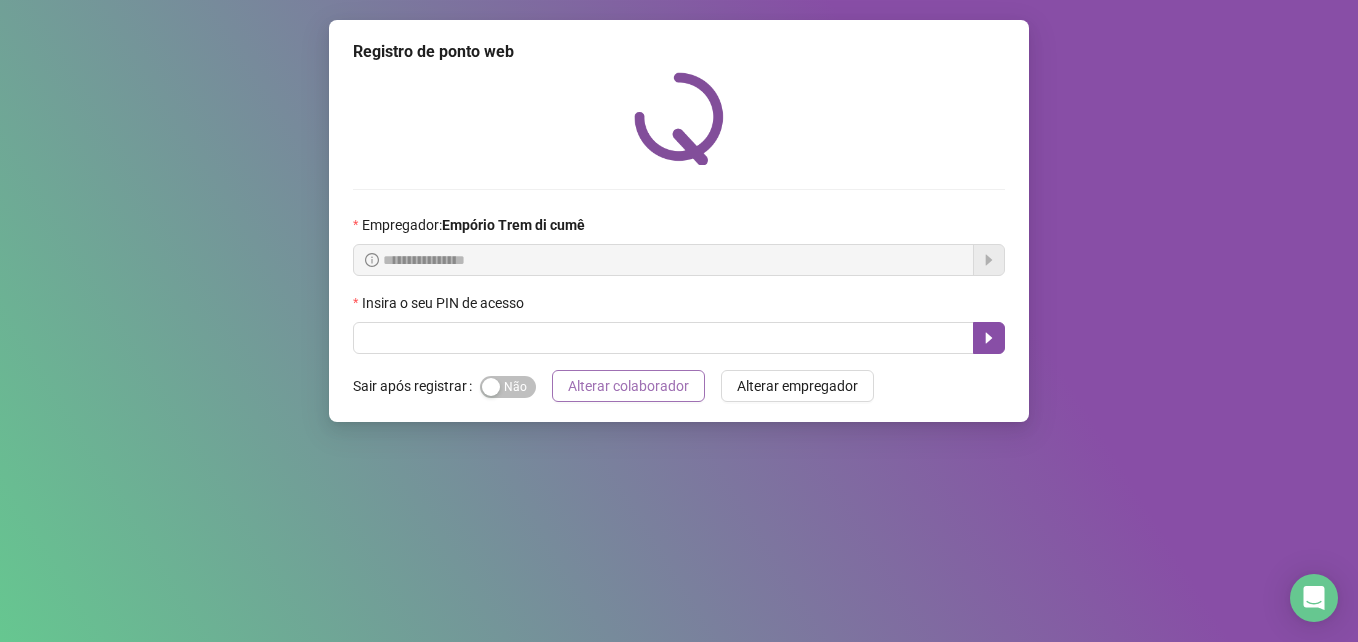 click on "Alterar colaborador" at bounding box center (628, 386) 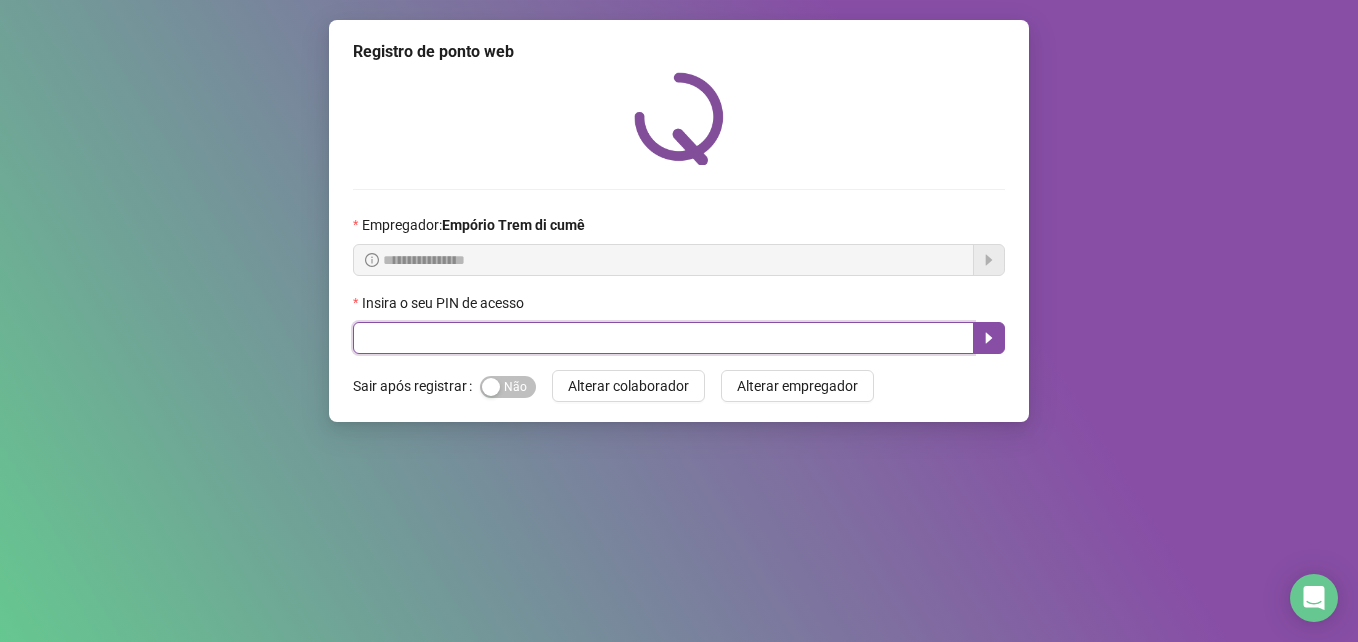 click at bounding box center [663, 338] 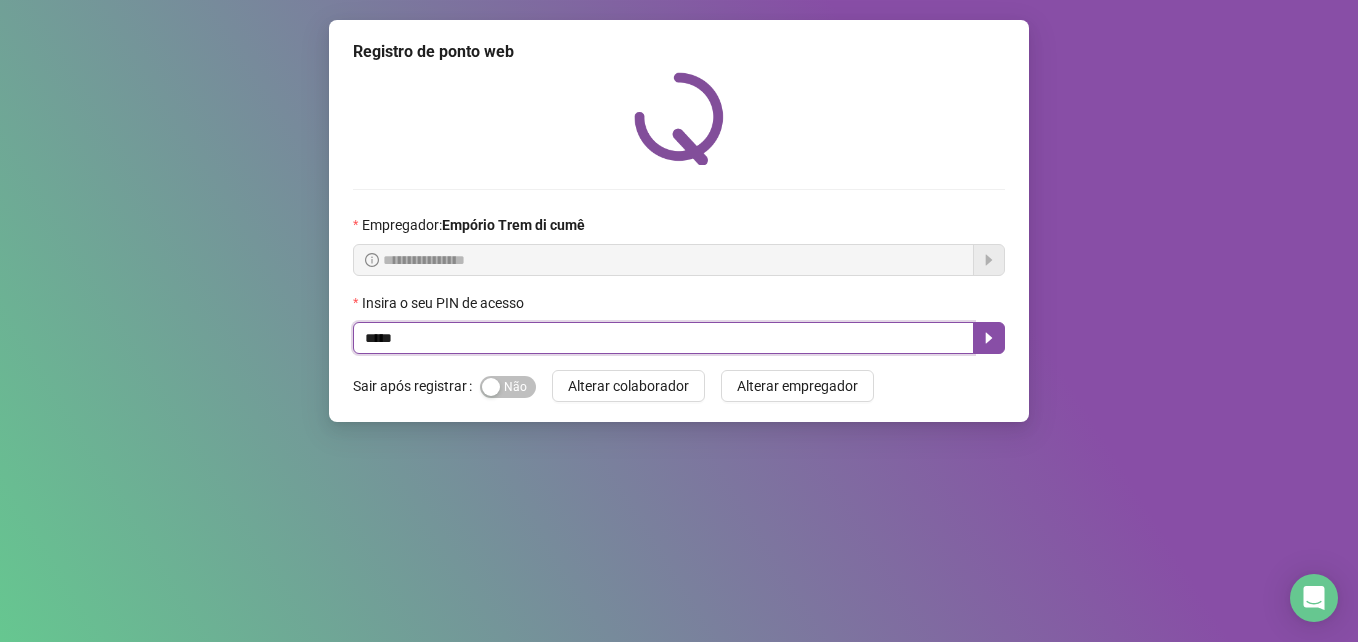 type on "*****" 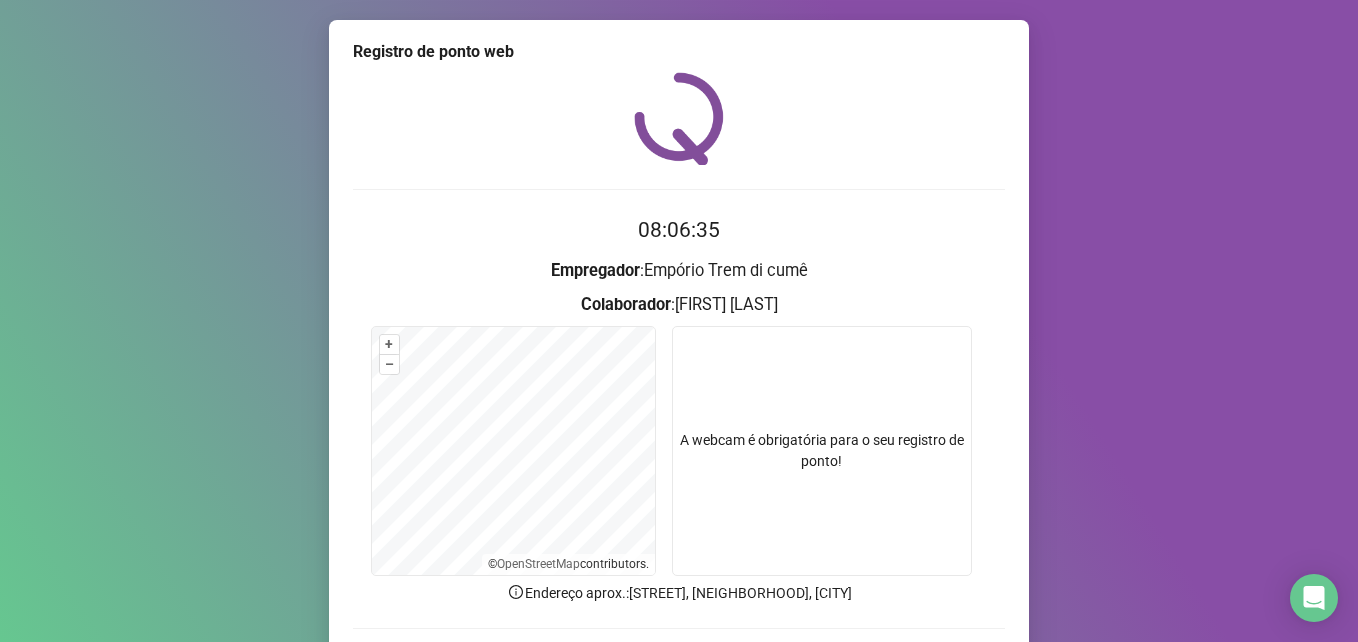 scroll, scrollTop: 139, scrollLeft: 0, axis: vertical 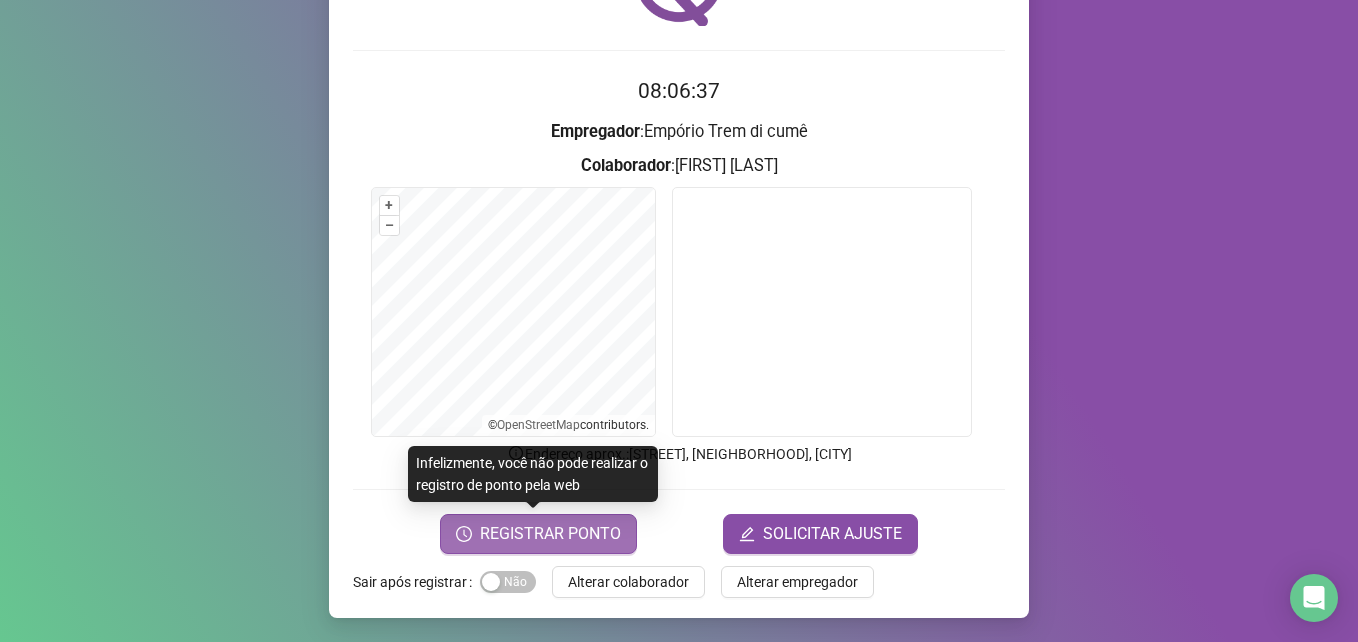 click on "REGISTRAR PONTO" at bounding box center (550, 534) 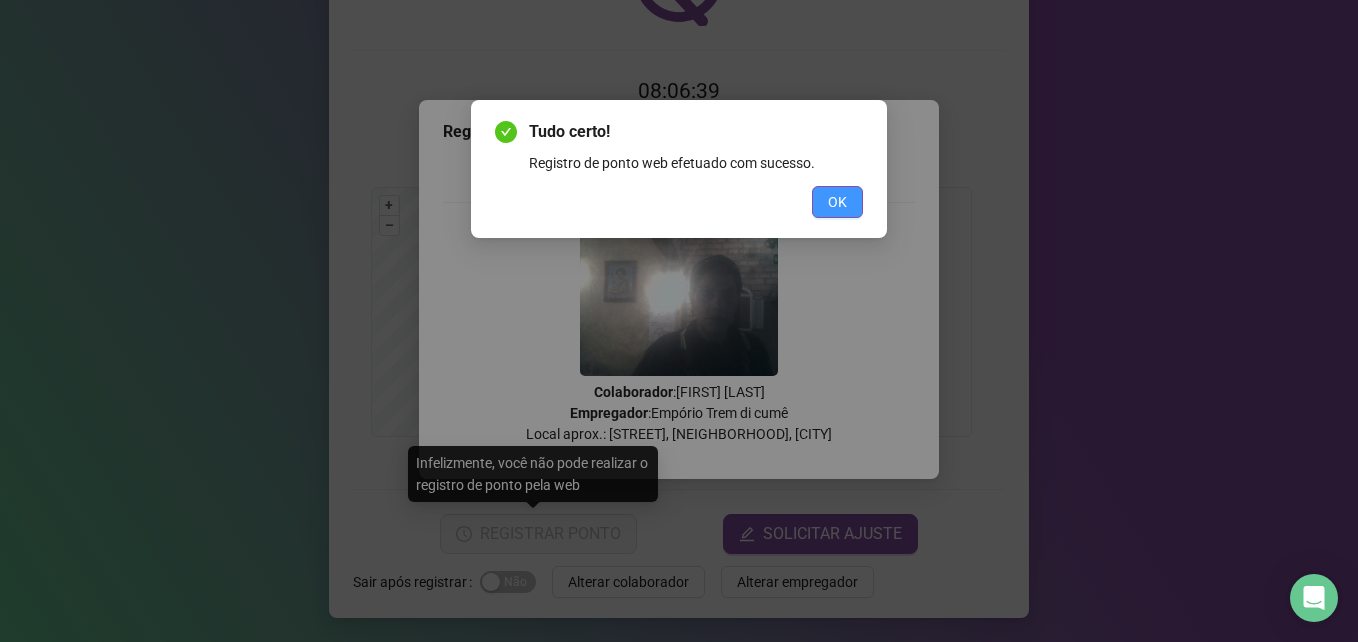 click on "OK" at bounding box center (837, 202) 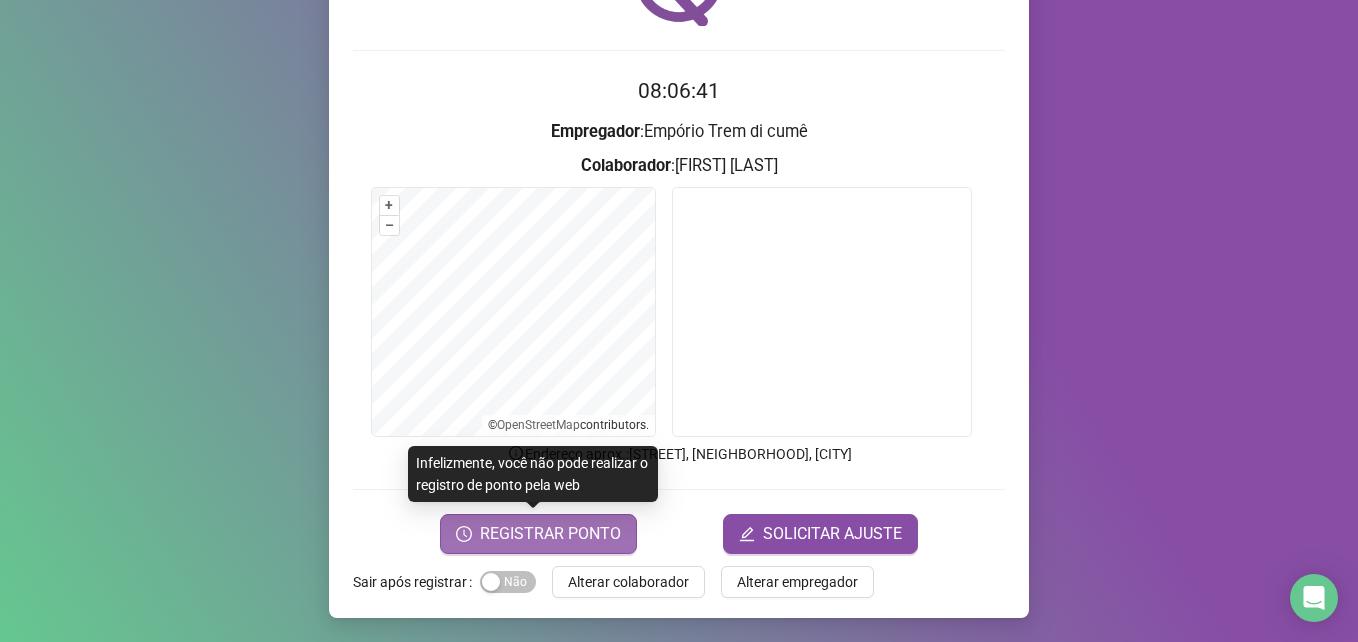 click on "REGISTRAR PONTO" at bounding box center (550, 534) 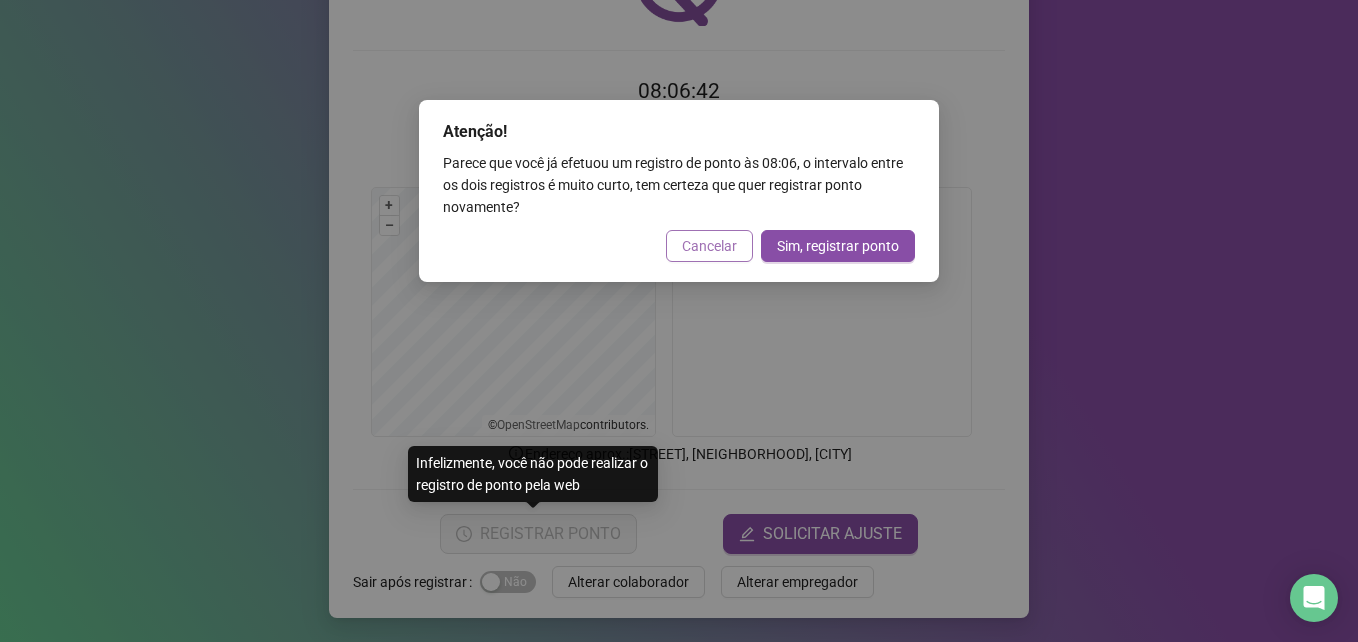 click on "Cancelar" at bounding box center (709, 246) 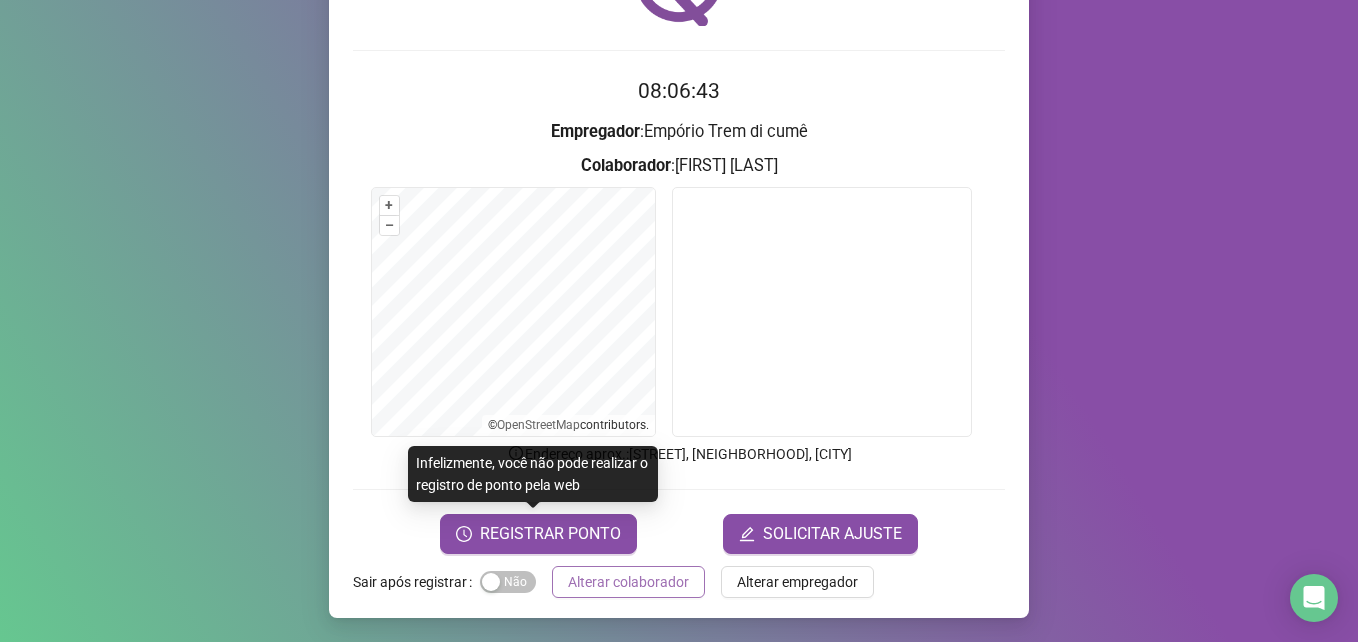 click on "Alterar colaborador" at bounding box center [628, 582] 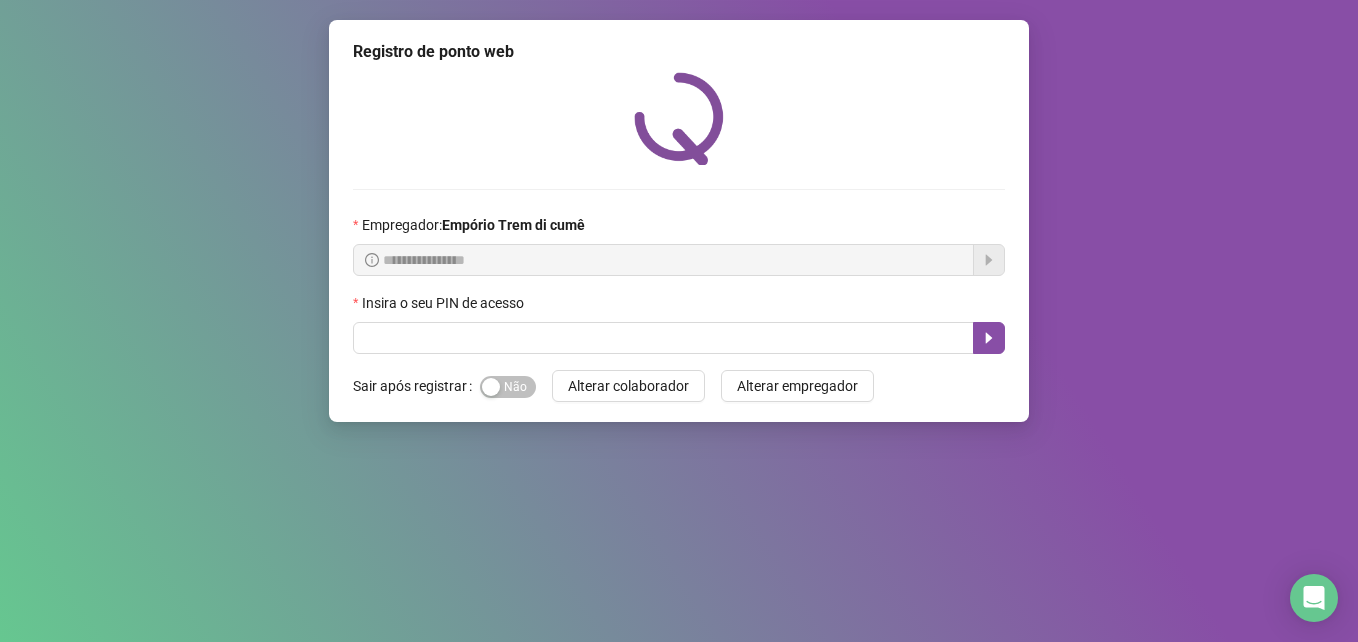 scroll, scrollTop: 0, scrollLeft: 0, axis: both 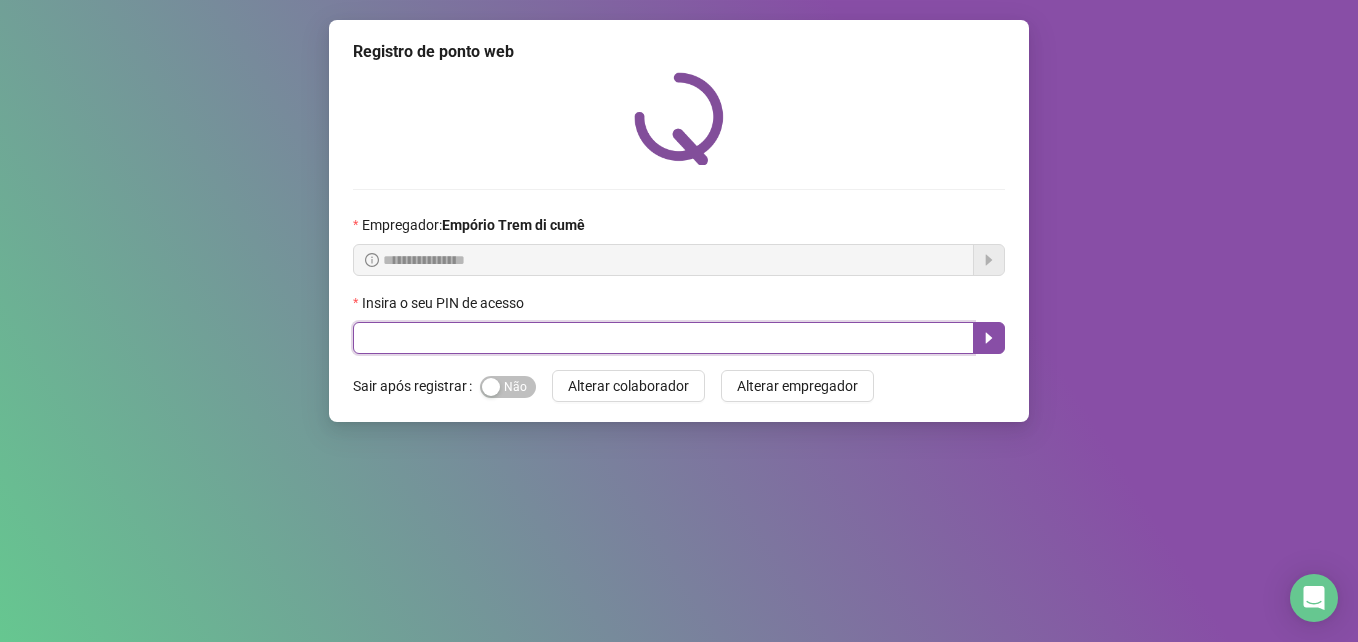 click at bounding box center (663, 338) 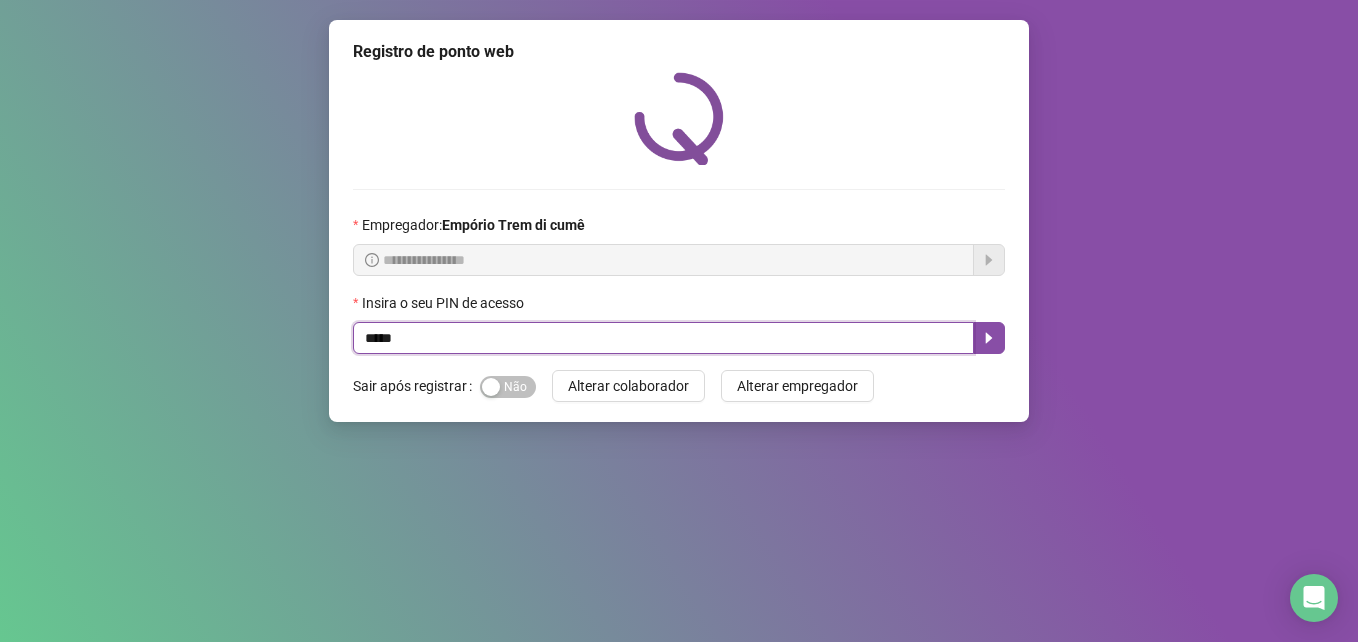 type on "*****" 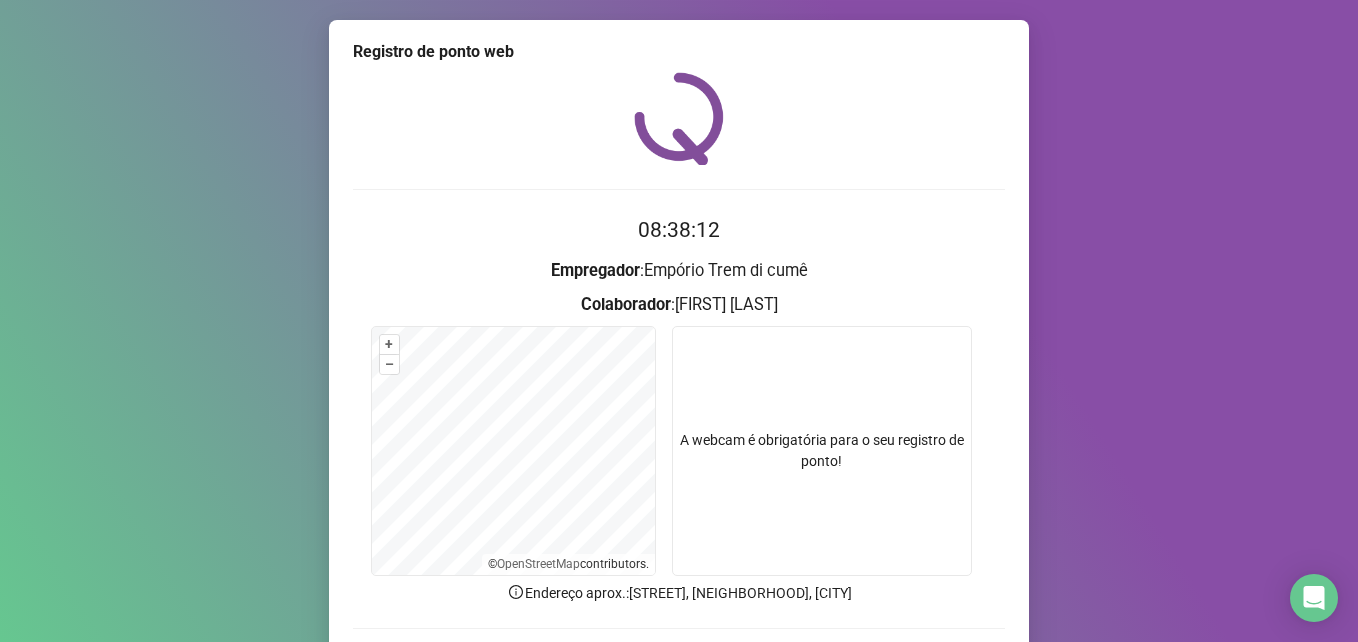 scroll, scrollTop: 139, scrollLeft: 0, axis: vertical 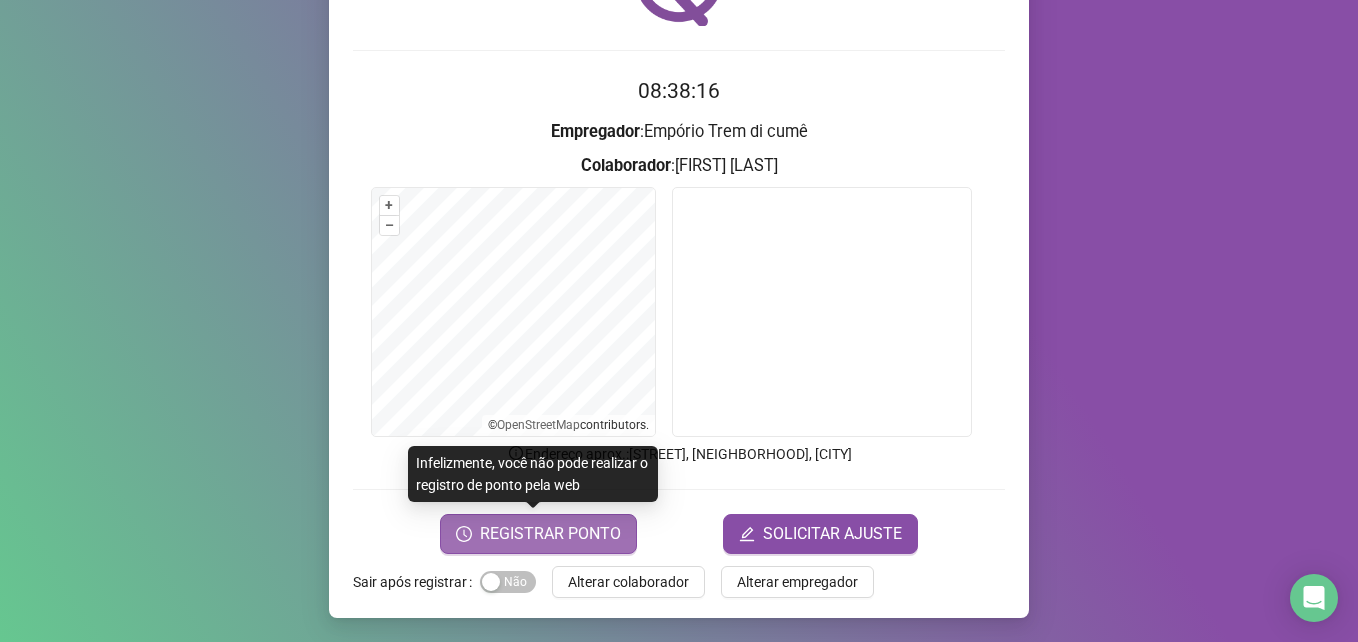 click on "REGISTRAR PONTO" at bounding box center (550, 534) 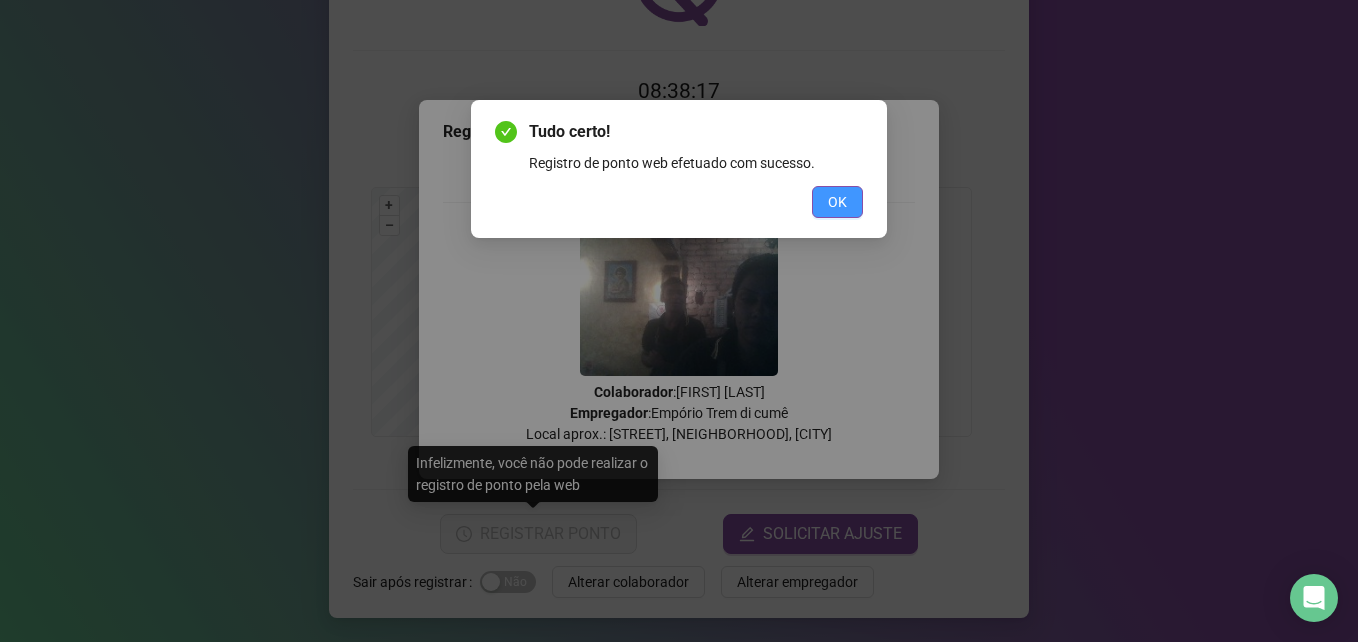 click on "OK" at bounding box center (837, 202) 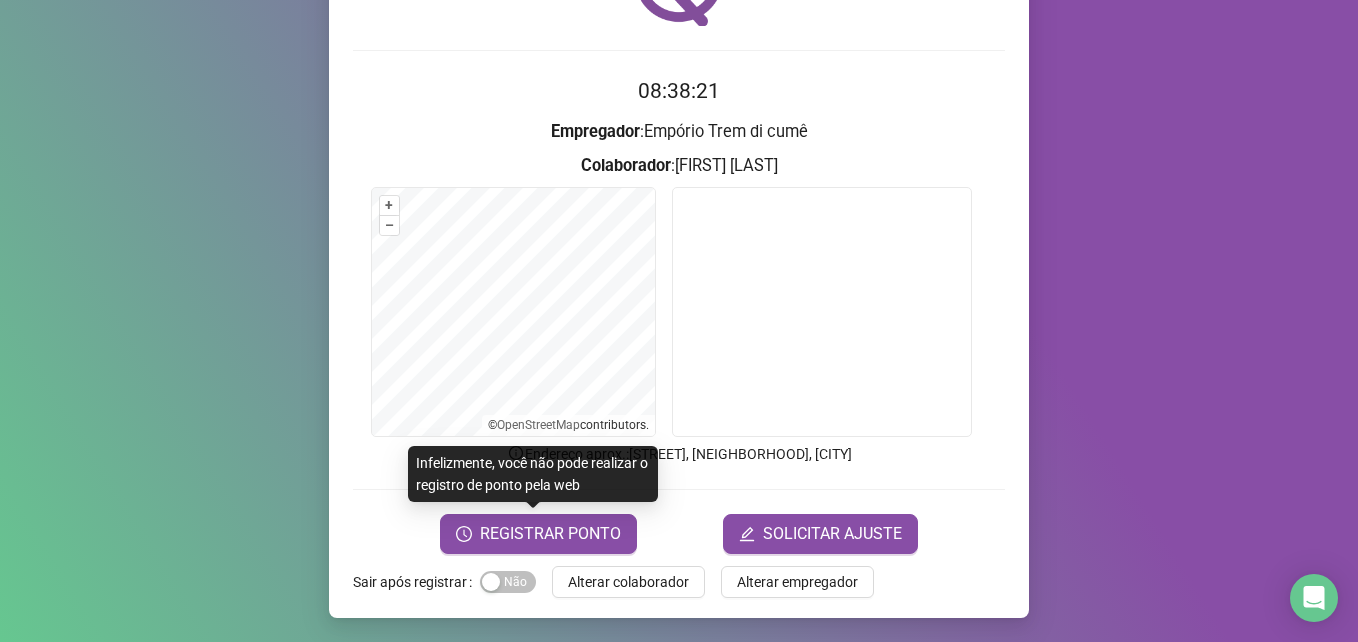 click on "08:38:21 Empregador :  Empório Trem di cumê Colaborador :  [FIRST] [LAST] + – ⇧ › ©  OpenStreetMap  contributors. Endereço aprox. :  [STREET], [NEIGHBORHOOD], [CITY] REGISTRAR PONTO SOLICITAR AJUSTE" at bounding box center (679, 314) 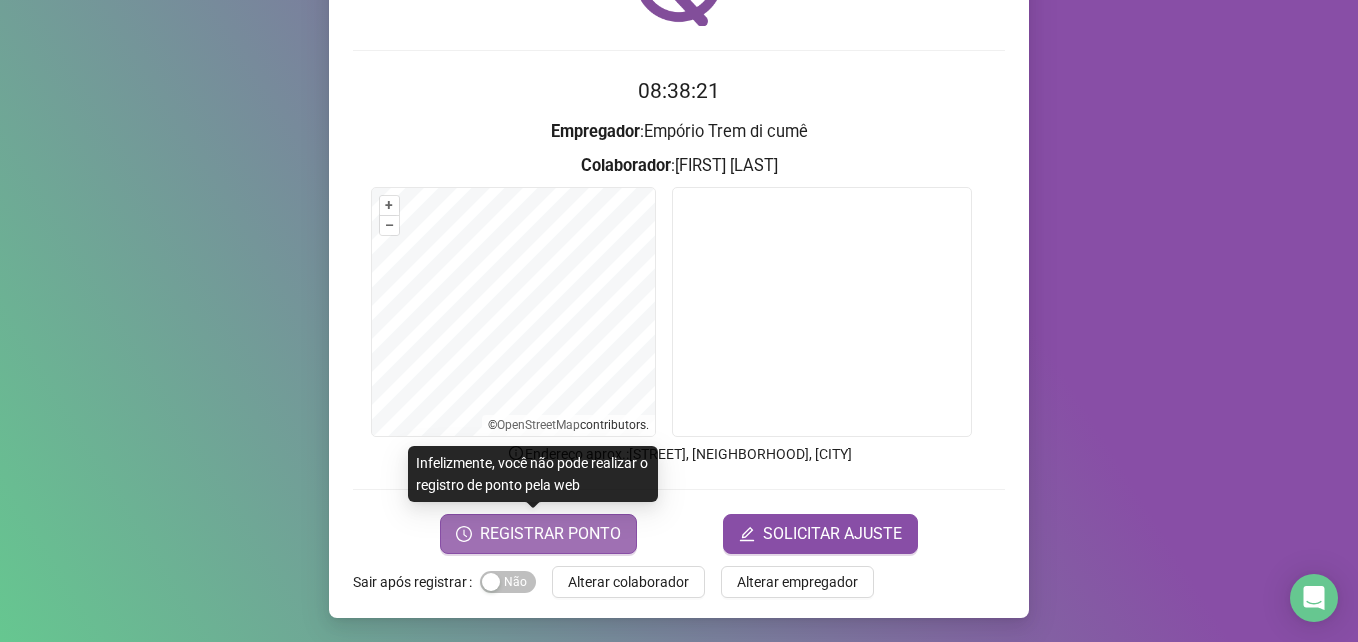 click on "REGISTRAR PONTO" at bounding box center [550, 534] 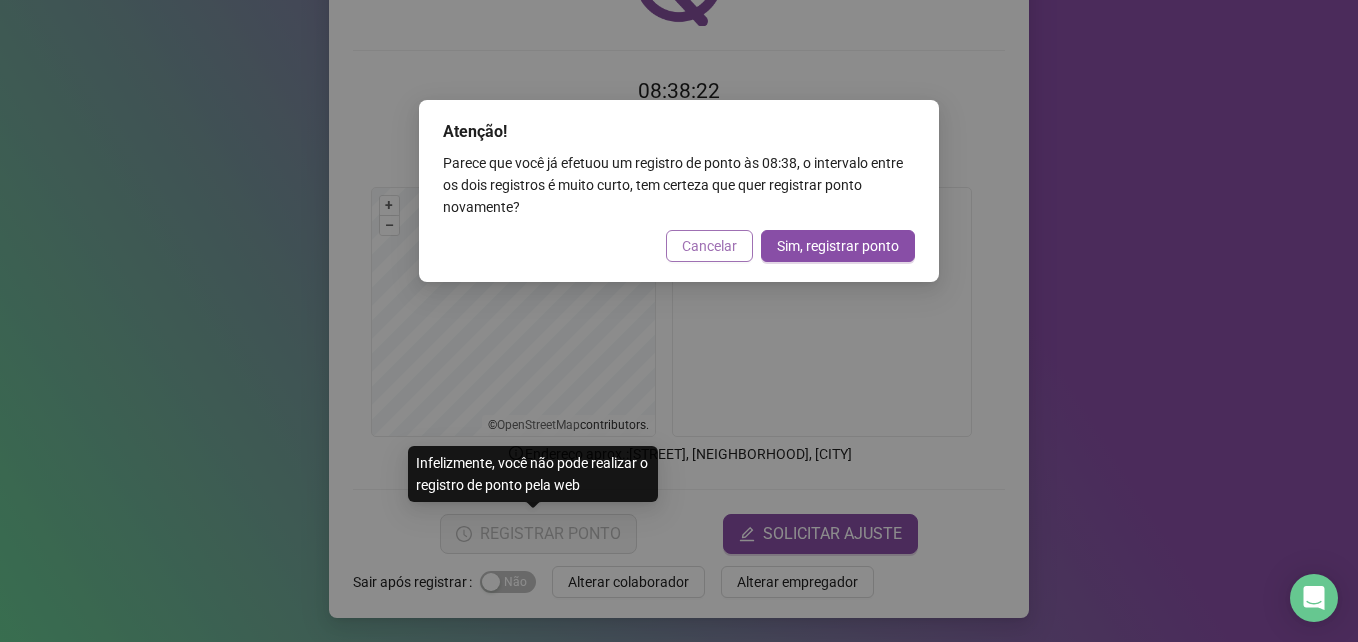 click on "Cancelar" at bounding box center [709, 246] 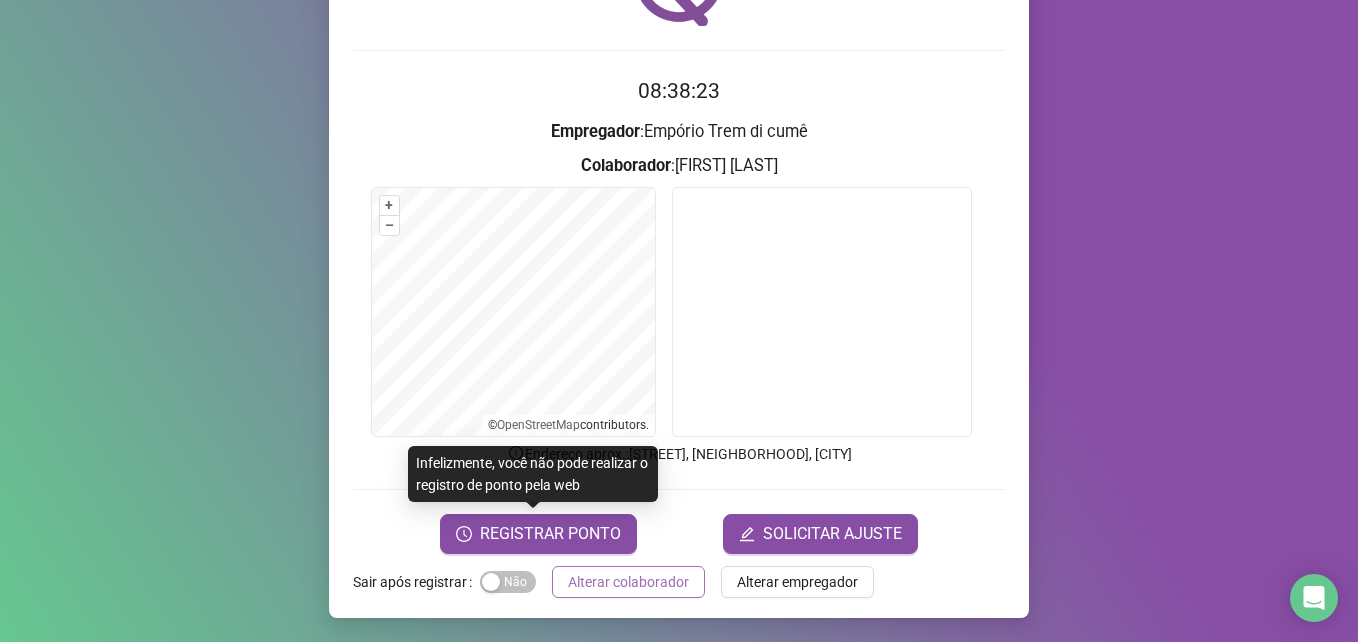 click on "Alterar colaborador" at bounding box center (628, 582) 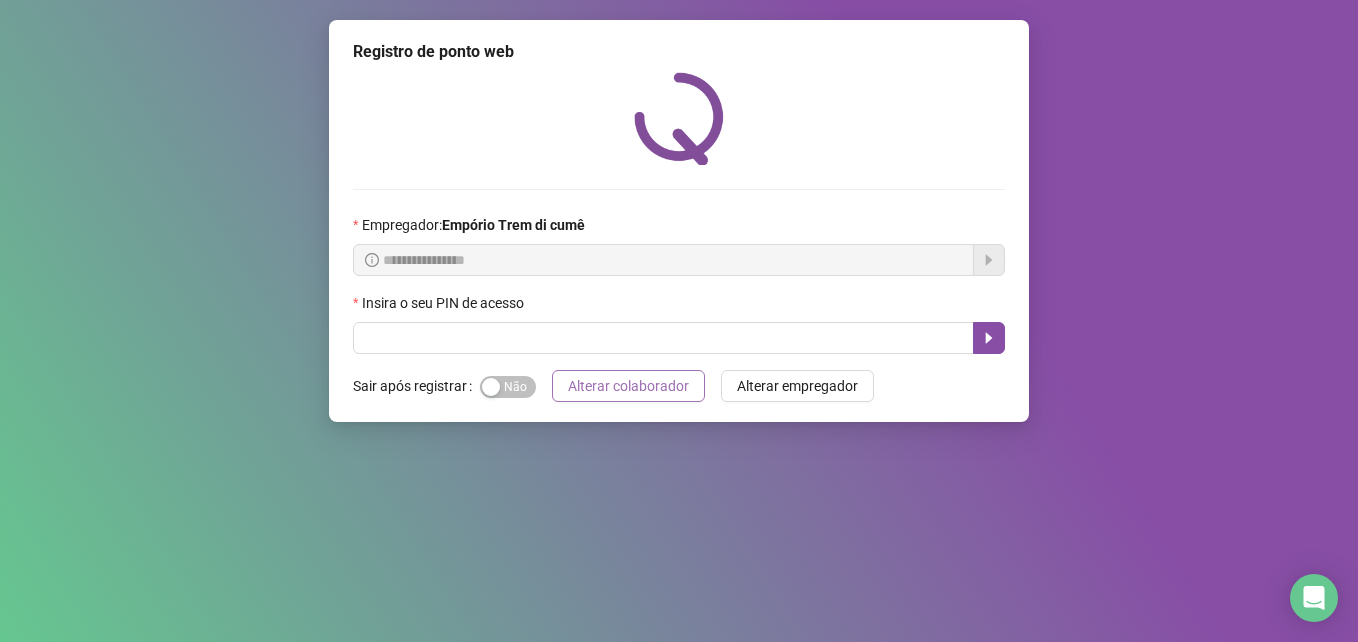 scroll, scrollTop: 0, scrollLeft: 0, axis: both 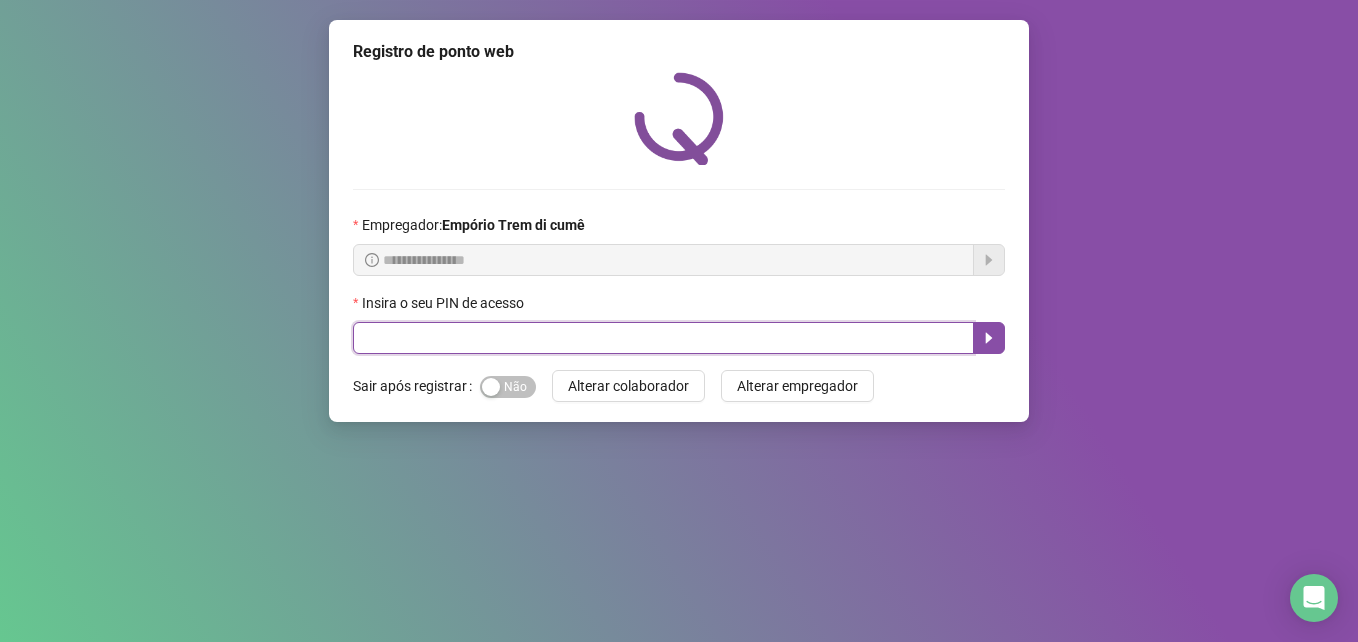 click at bounding box center (663, 338) 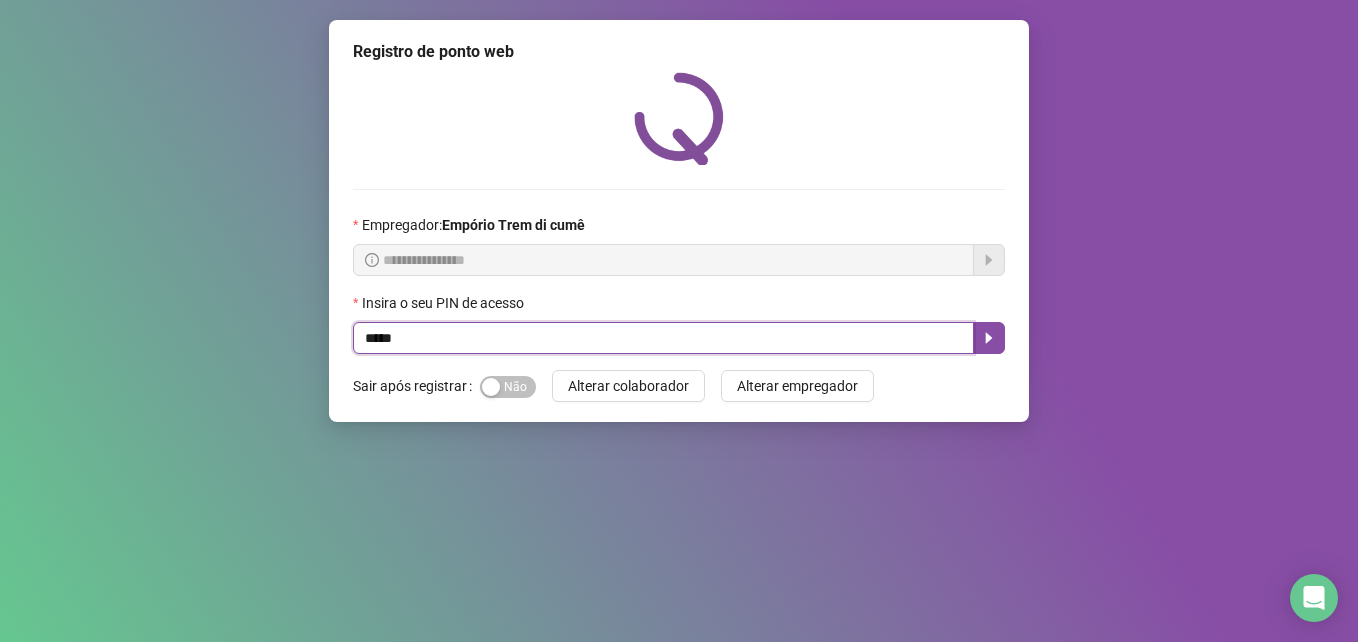 type on "*****" 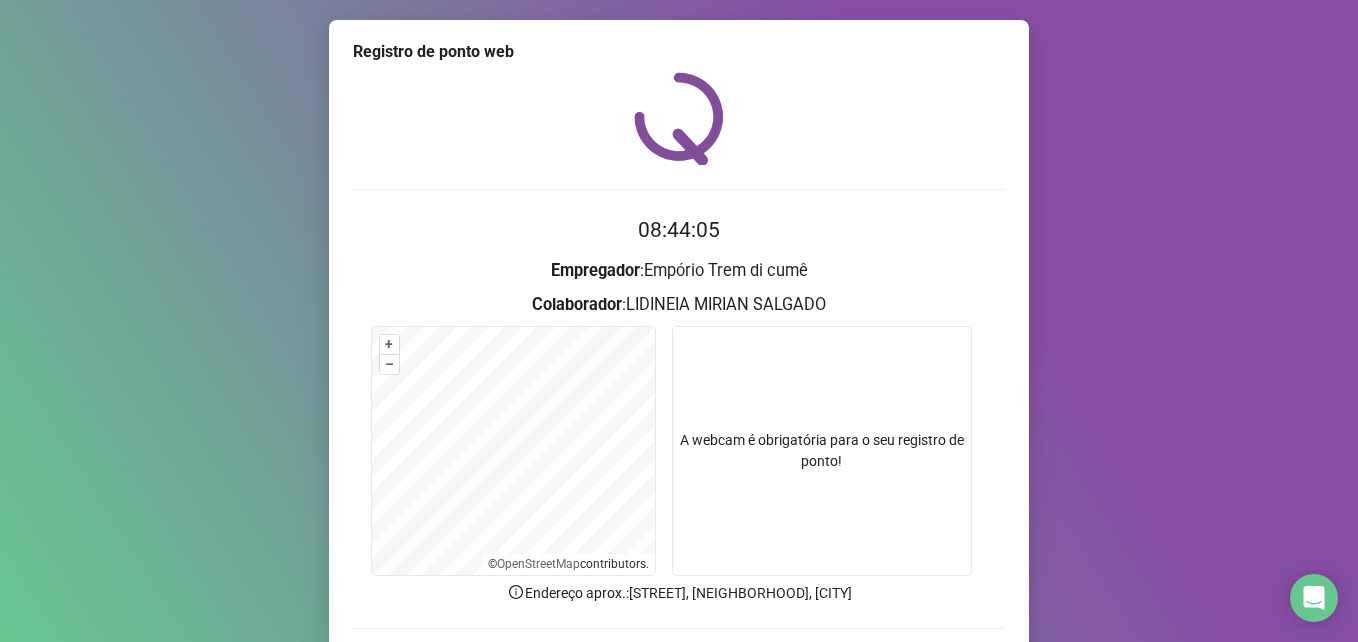 scroll, scrollTop: 139, scrollLeft: 0, axis: vertical 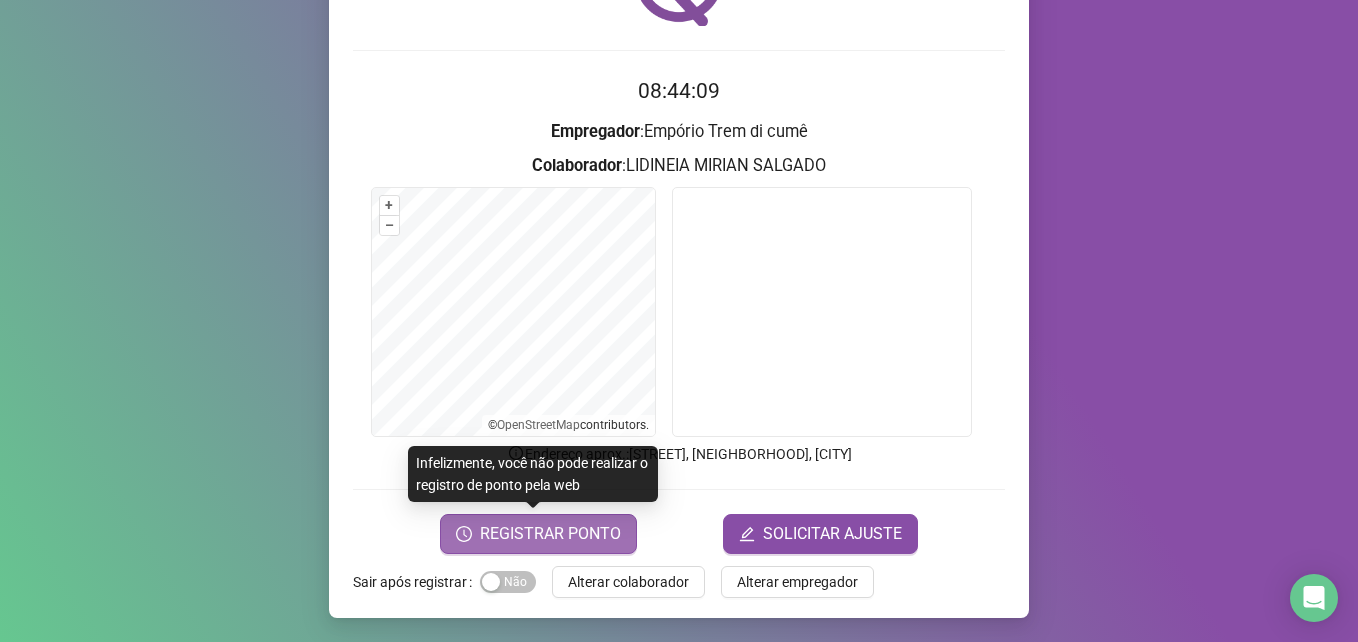 click on "REGISTRAR PONTO" at bounding box center (550, 534) 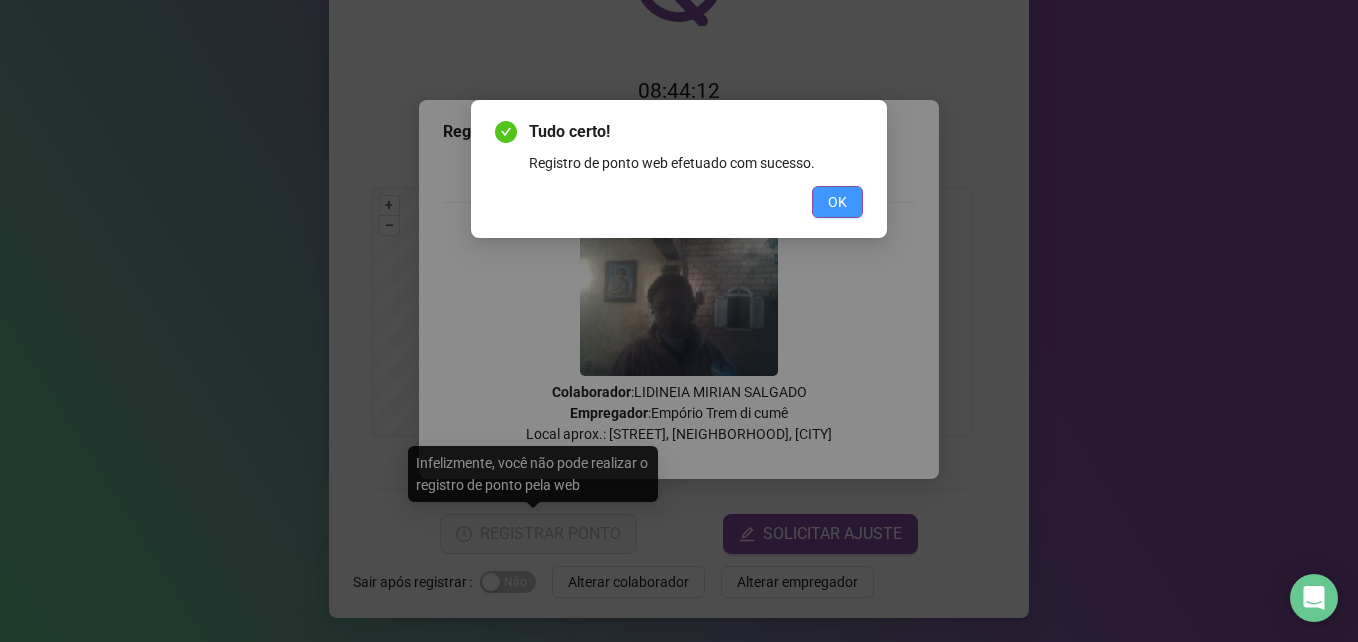click on "OK" at bounding box center (837, 202) 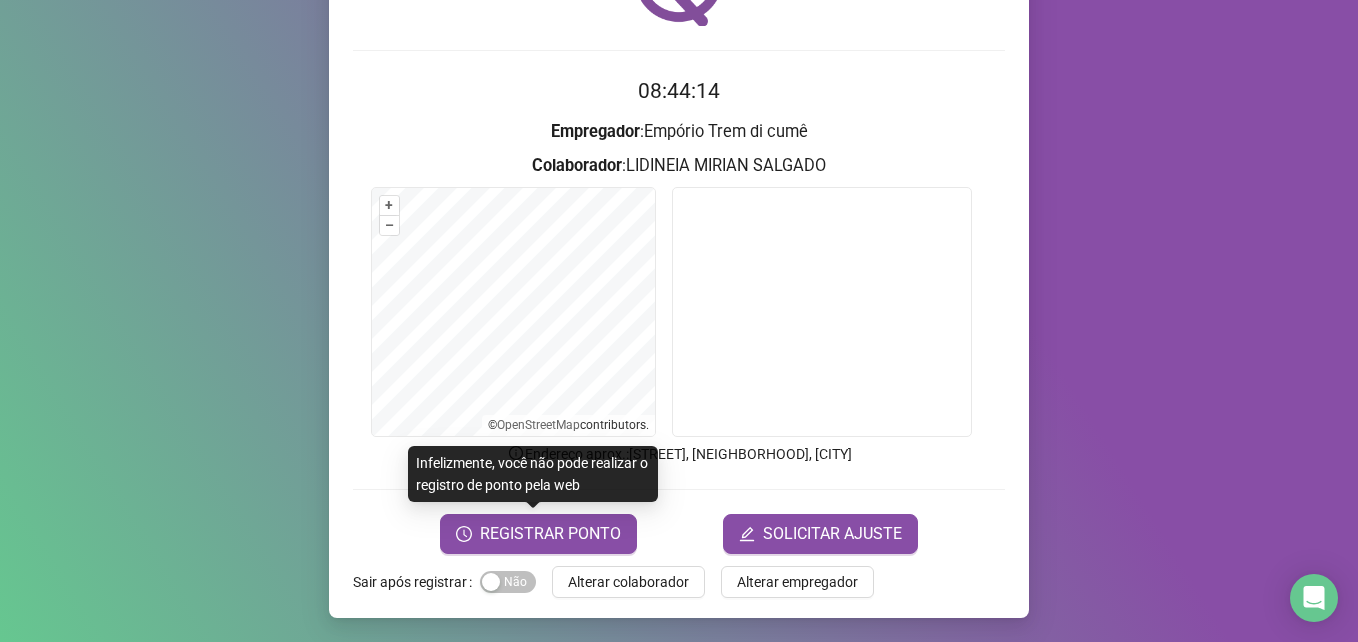 click on "Alterar colaborador" at bounding box center [628, 582] 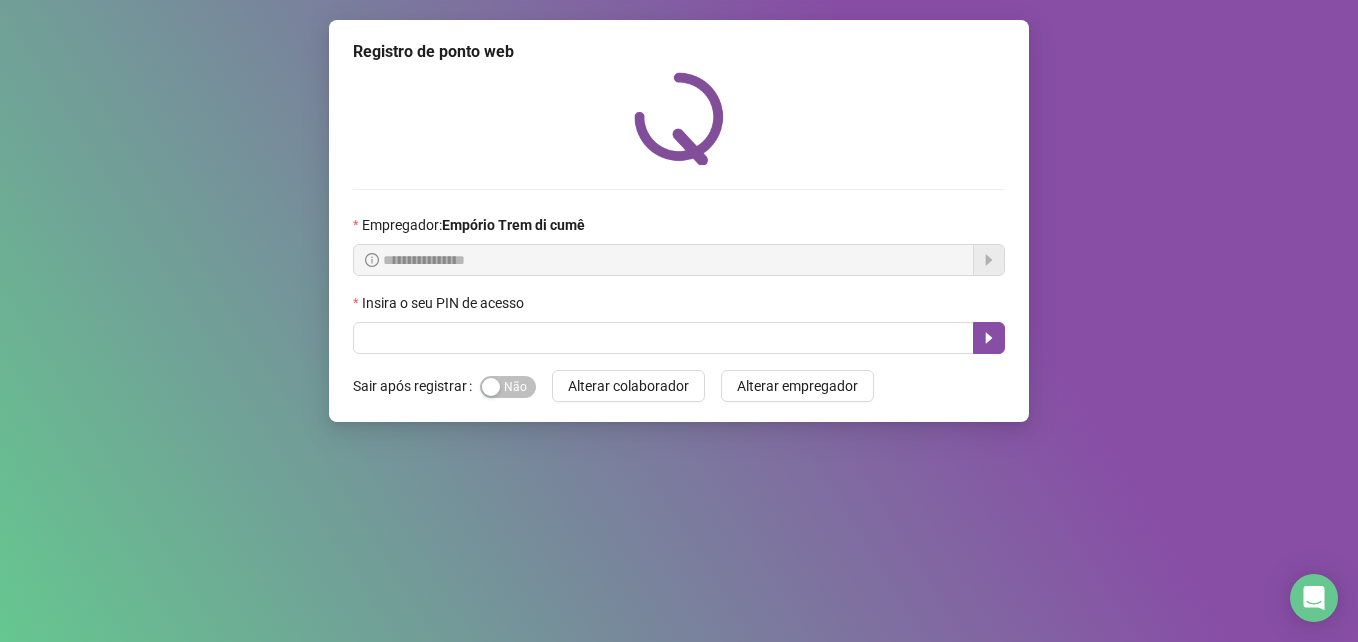 scroll, scrollTop: 0, scrollLeft: 0, axis: both 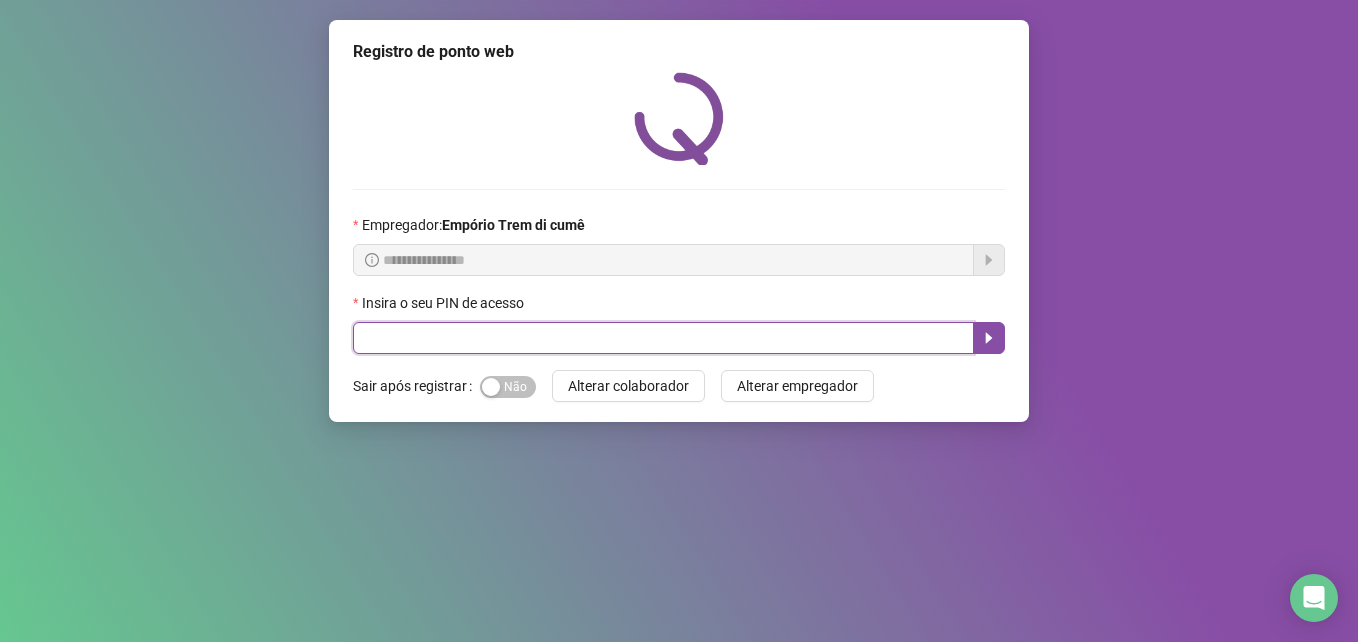 click at bounding box center (663, 338) 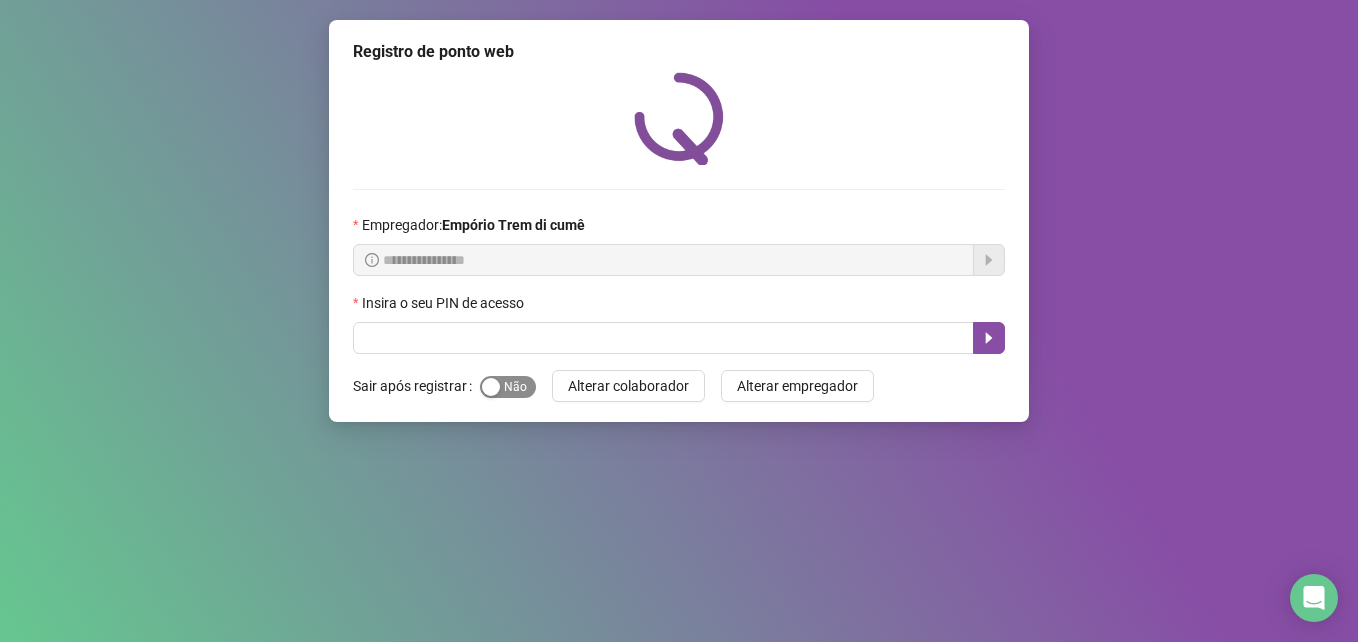 click on "Sim Não" at bounding box center [508, 387] 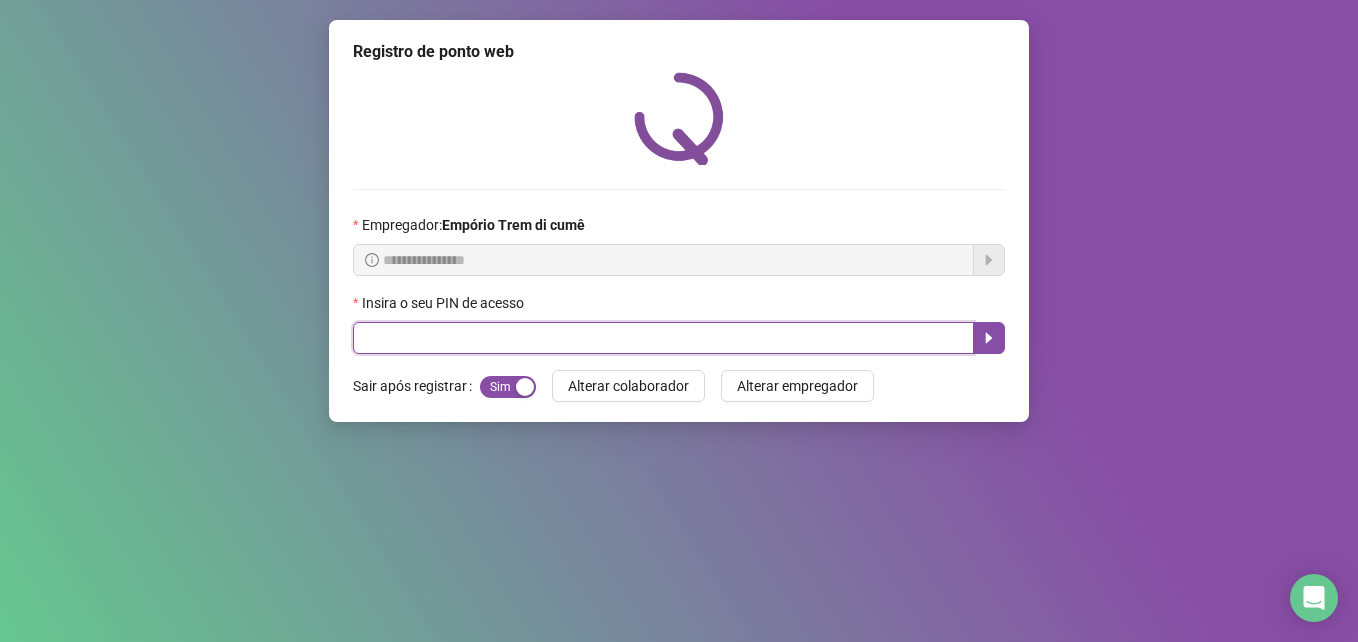 click at bounding box center (663, 338) 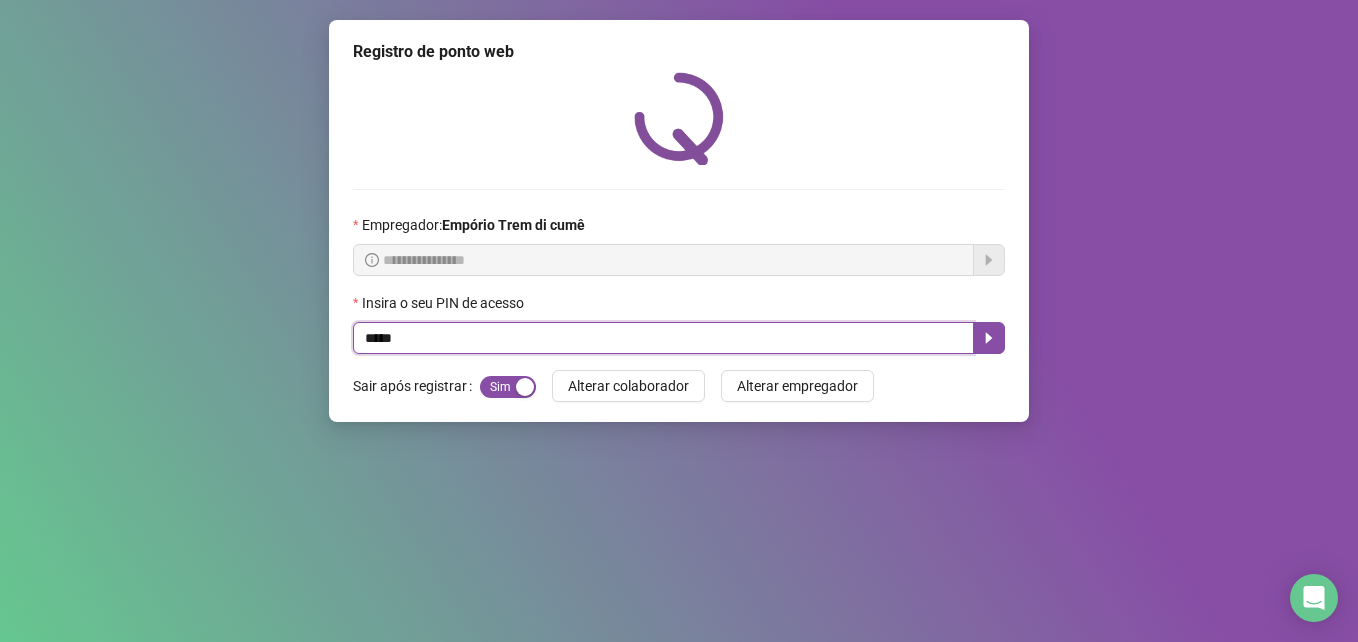 type on "*****" 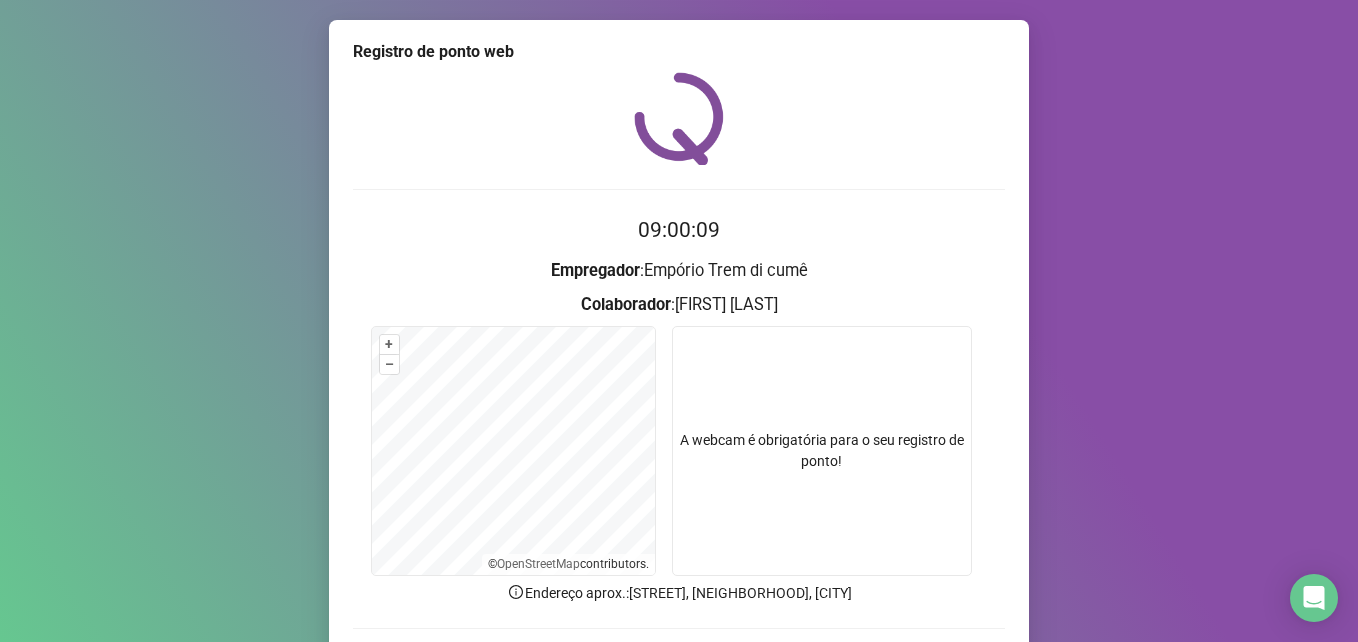 scroll, scrollTop: 139, scrollLeft: 0, axis: vertical 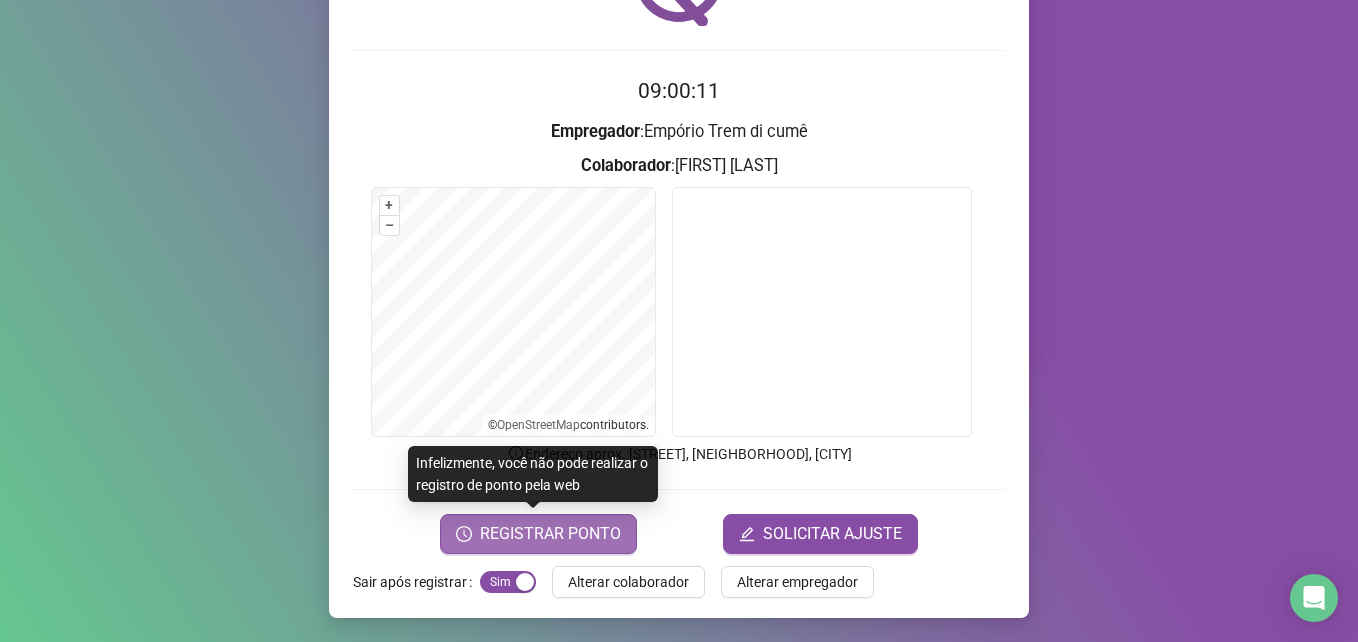 click on "REGISTRAR PONTO" at bounding box center [550, 534] 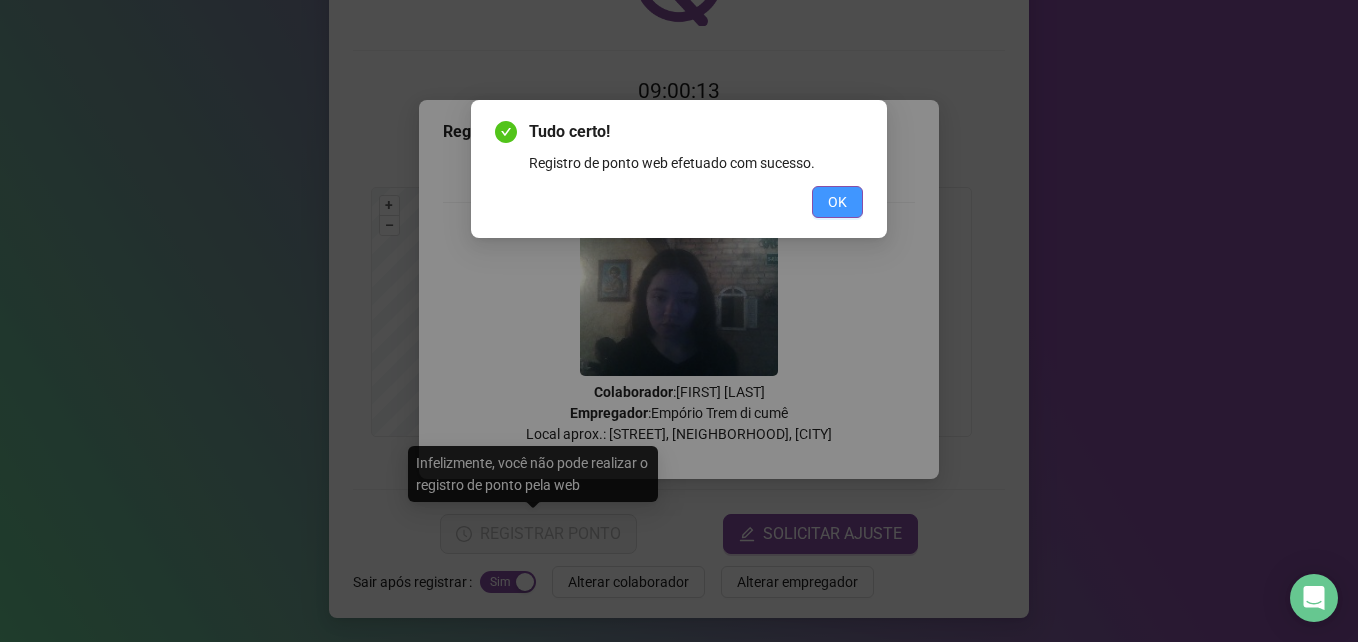 click on "OK" at bounding box center [837, 202] 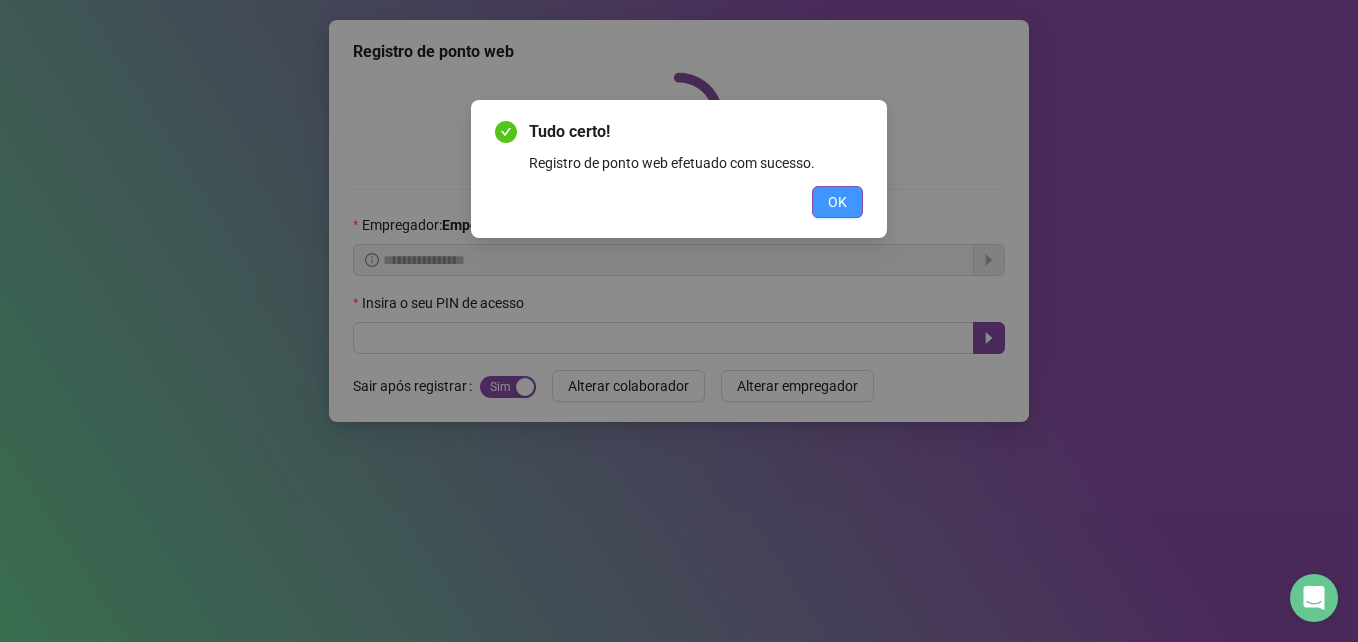 scroll, scrollTop: 0, scrollLeft: 0, axis: both 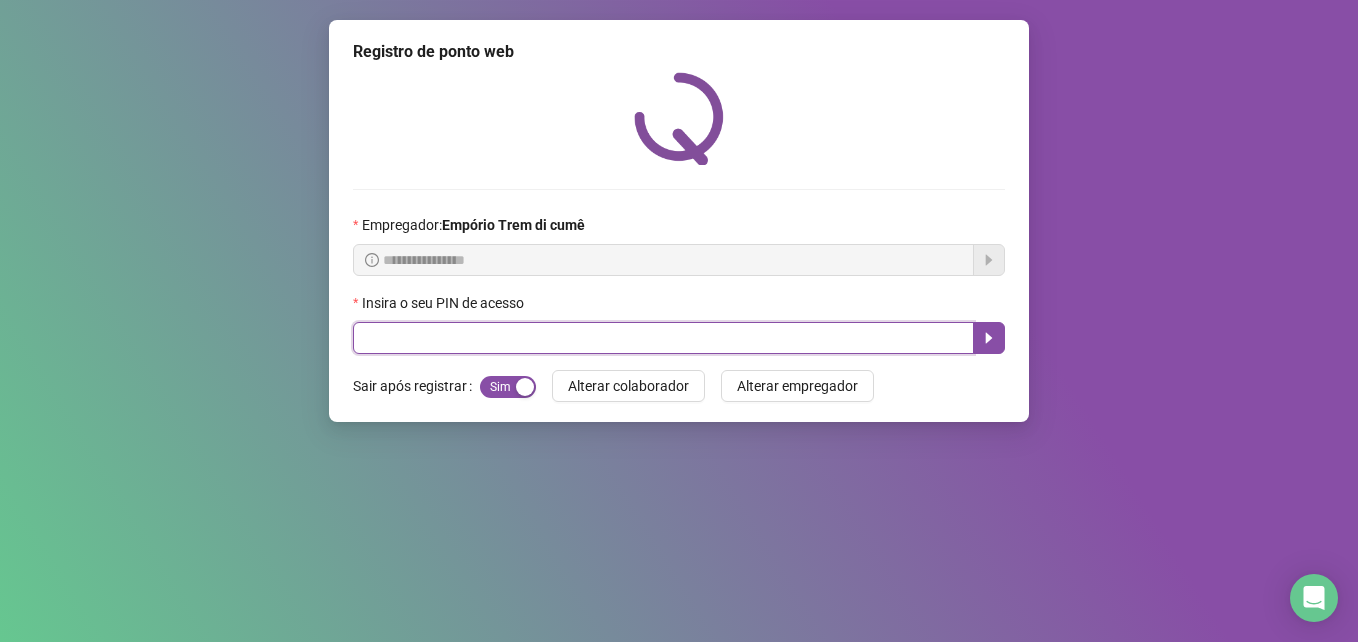click at bounding box center (663, 338) 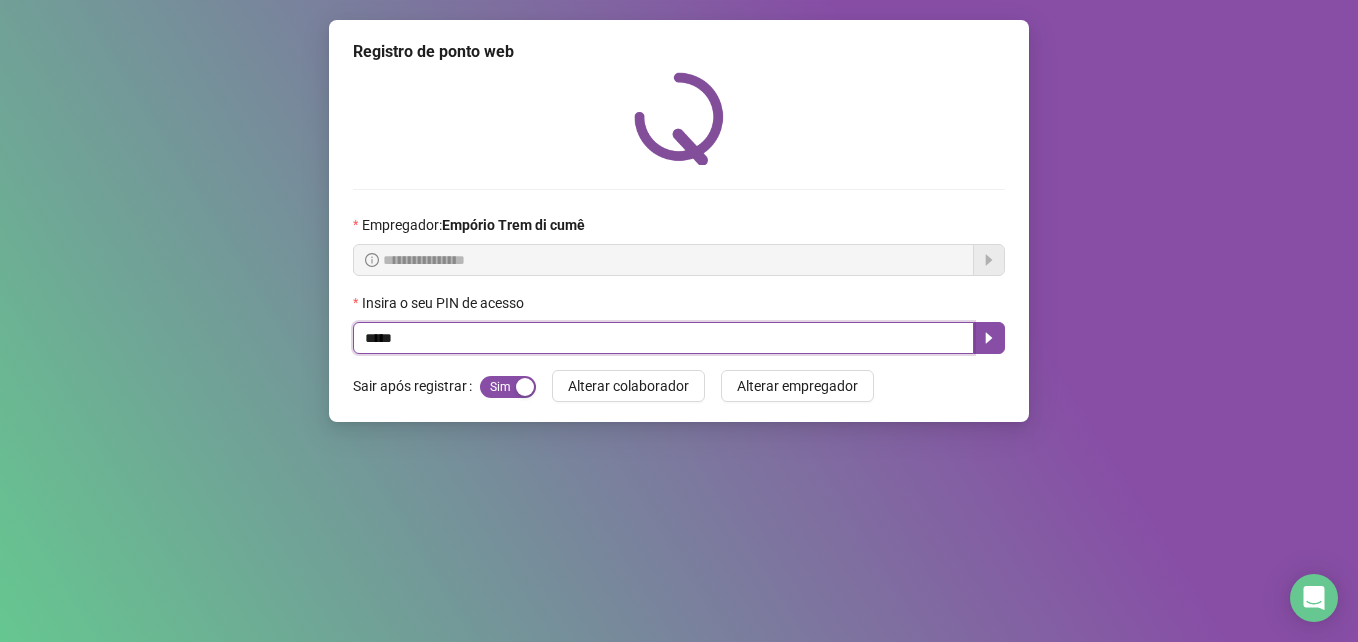 type on "*****" 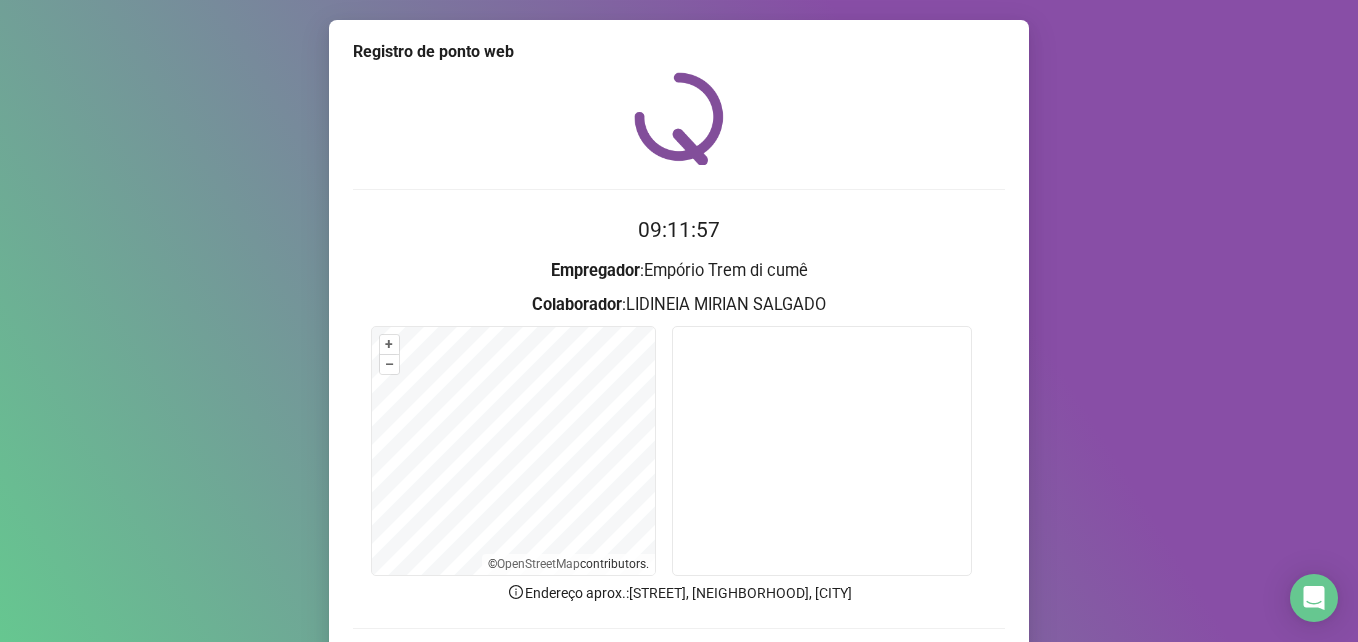 scroll, scrollTop: 139, scrollLeft: 0, axis: vertical 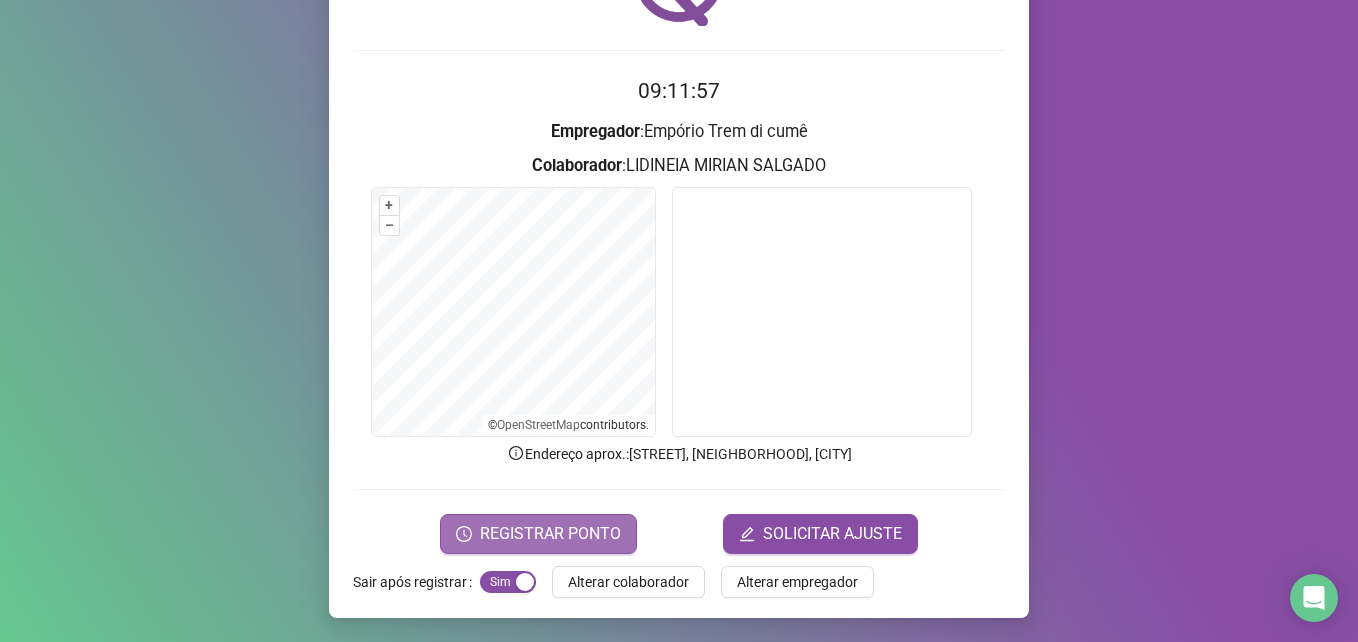 click on "REGISTRAR PONTO" at bounding box center [550, 534] 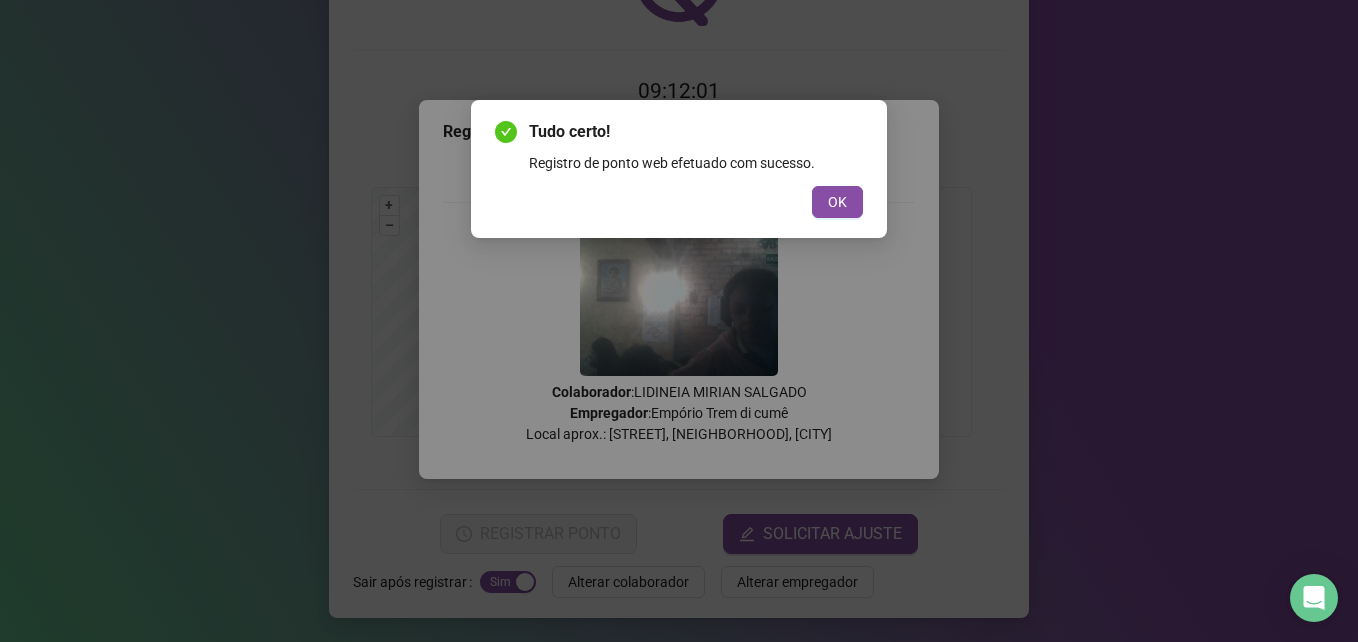 click on "Registro de ponto web efetuado com sucesso." at bounding box center (696, 163) 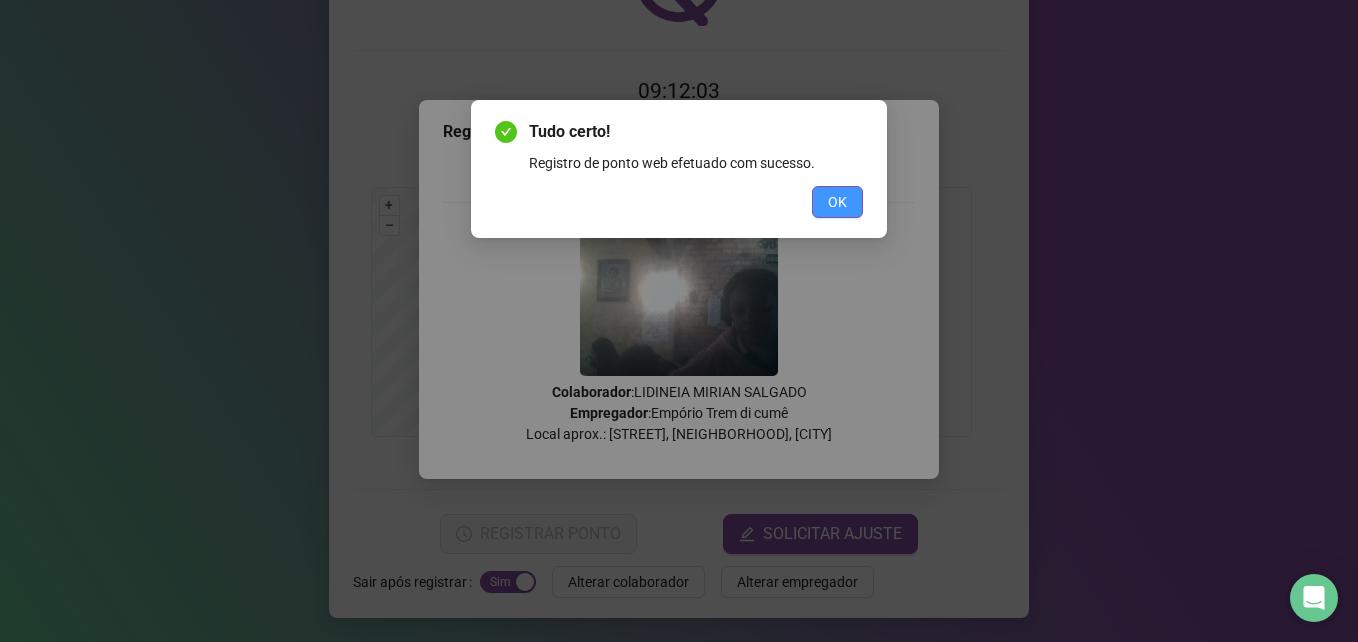 click on "OK" at bounding box center [837, 202] 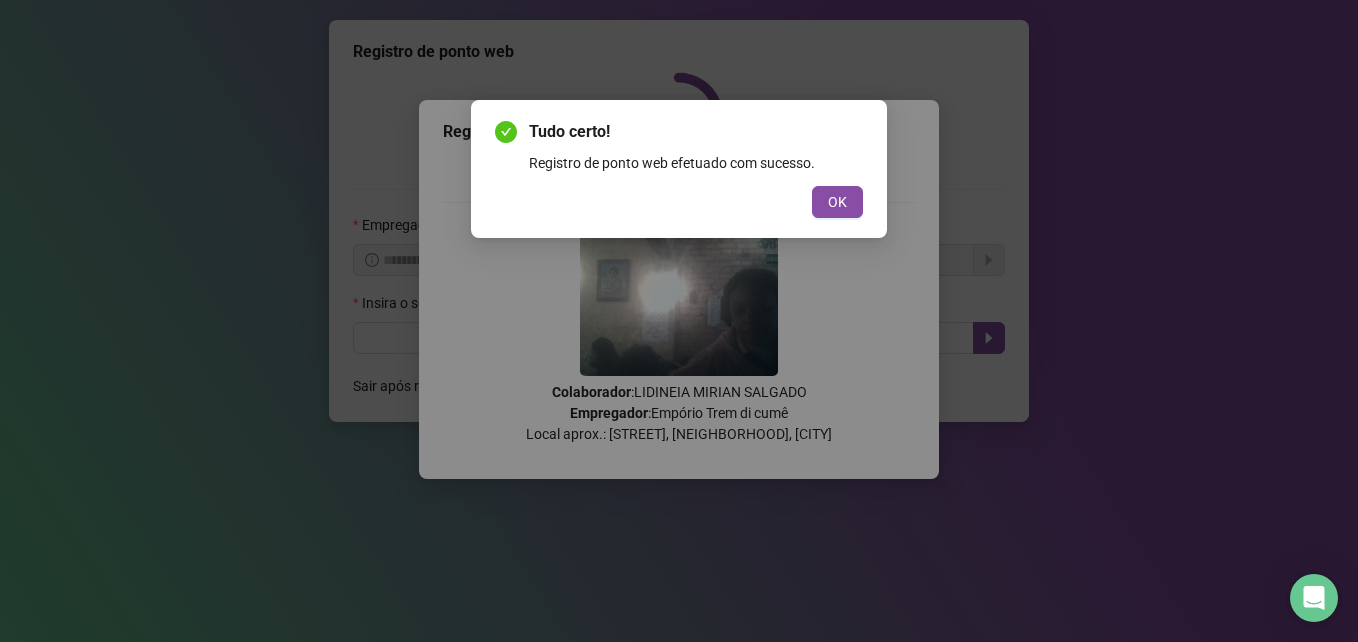 scroll, scrollTop: 0, scrollLeft: 0, axis: both 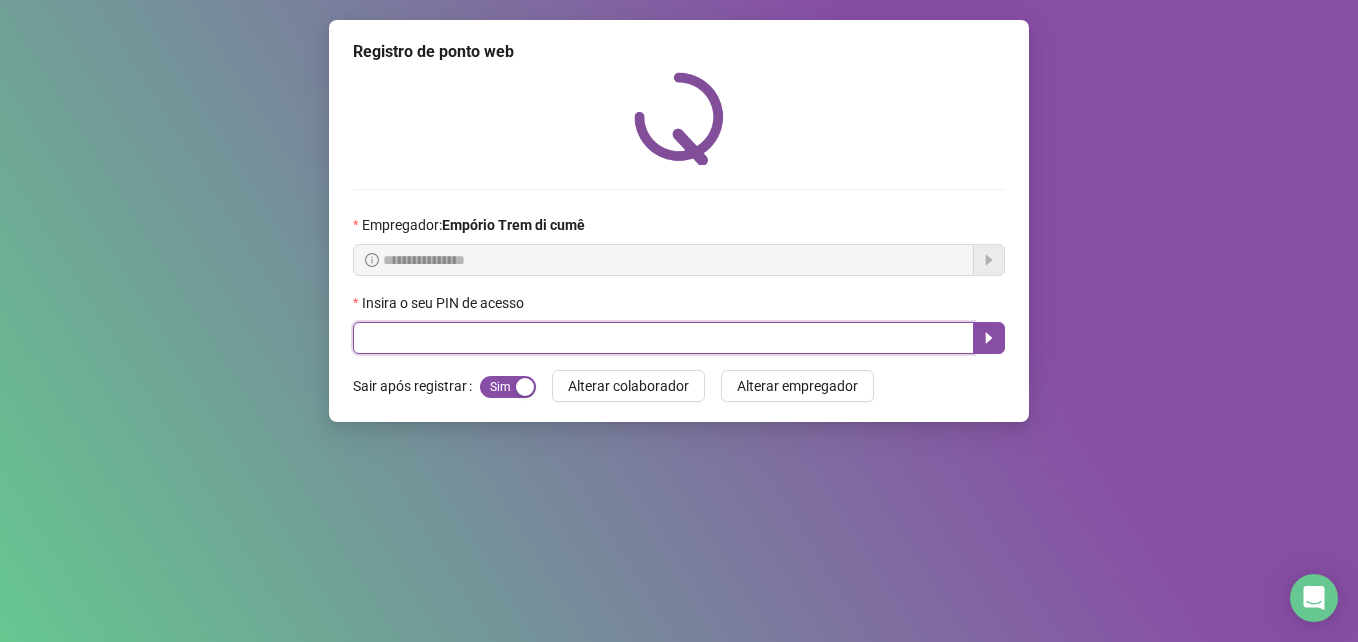 click at bounding box center [663, 338] 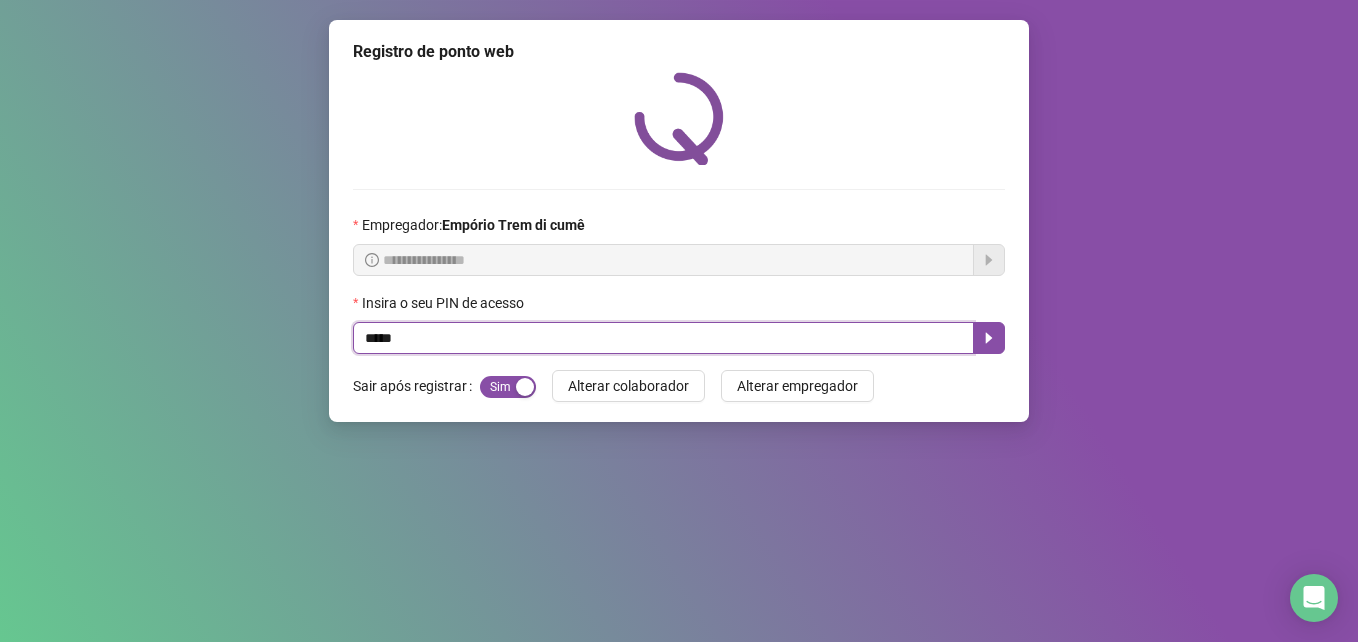 type on "*****" 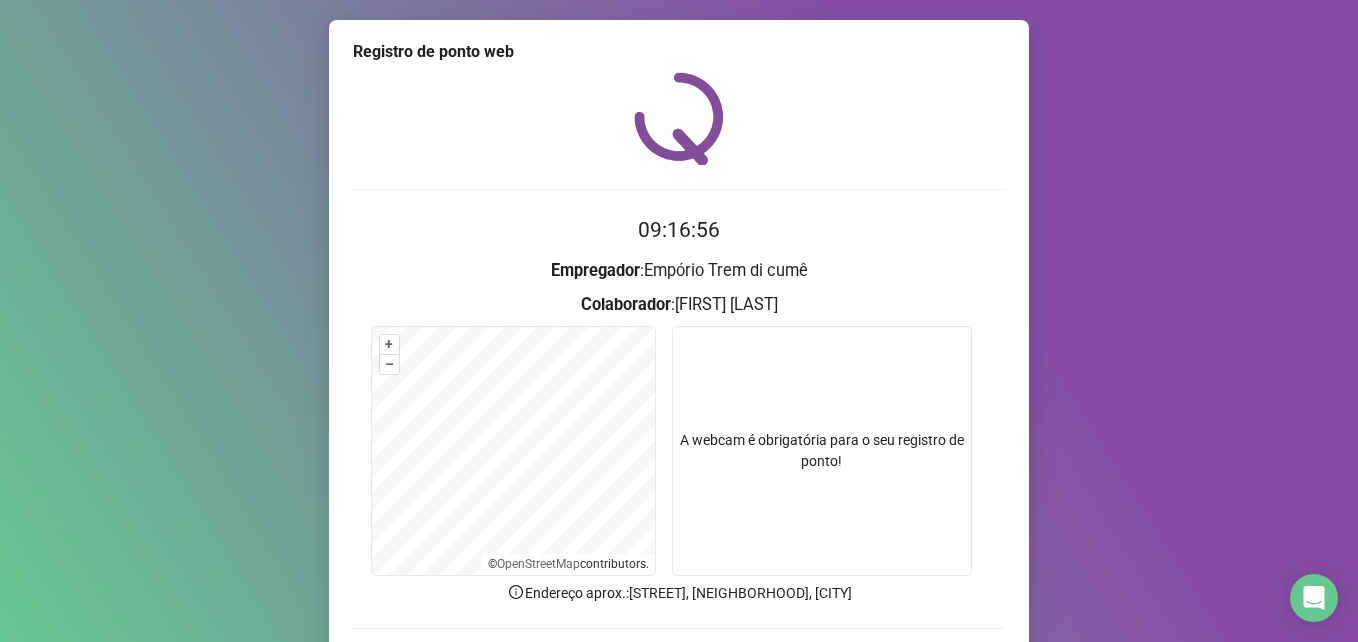 scroll, scrollTop: 139, scrollLeft: 0, axis: vertical 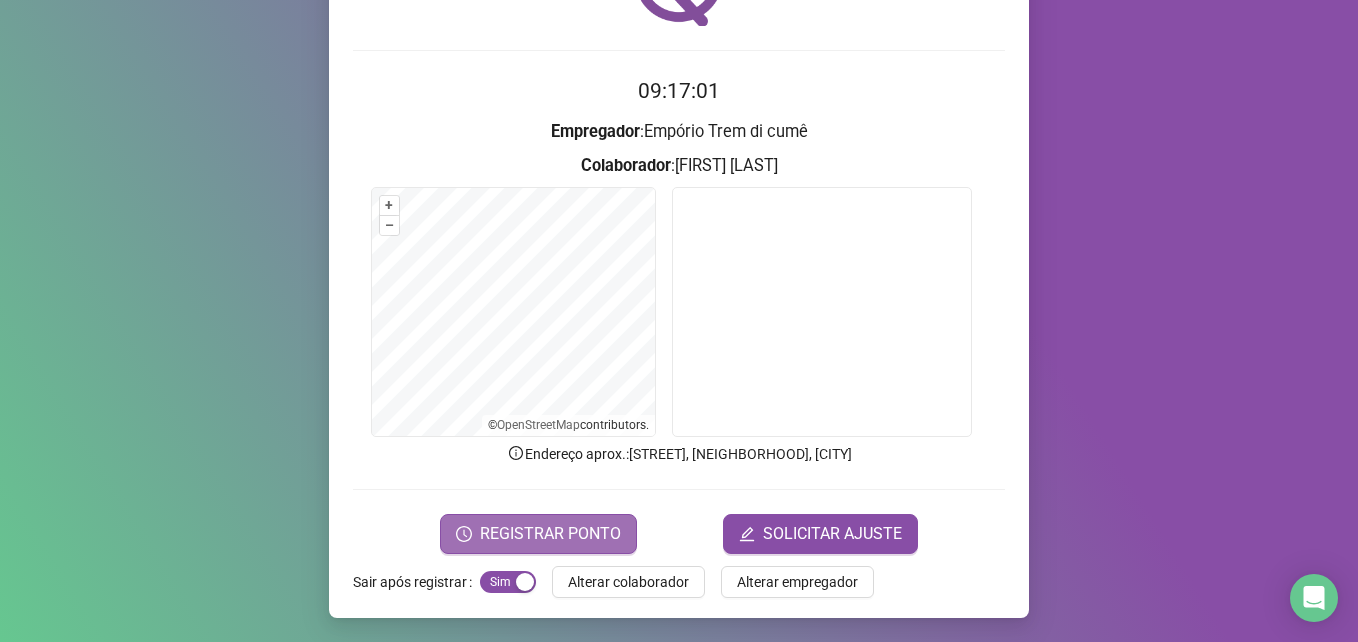 click on "REGISTRAR PONTO" at bounding box center (550, 534) 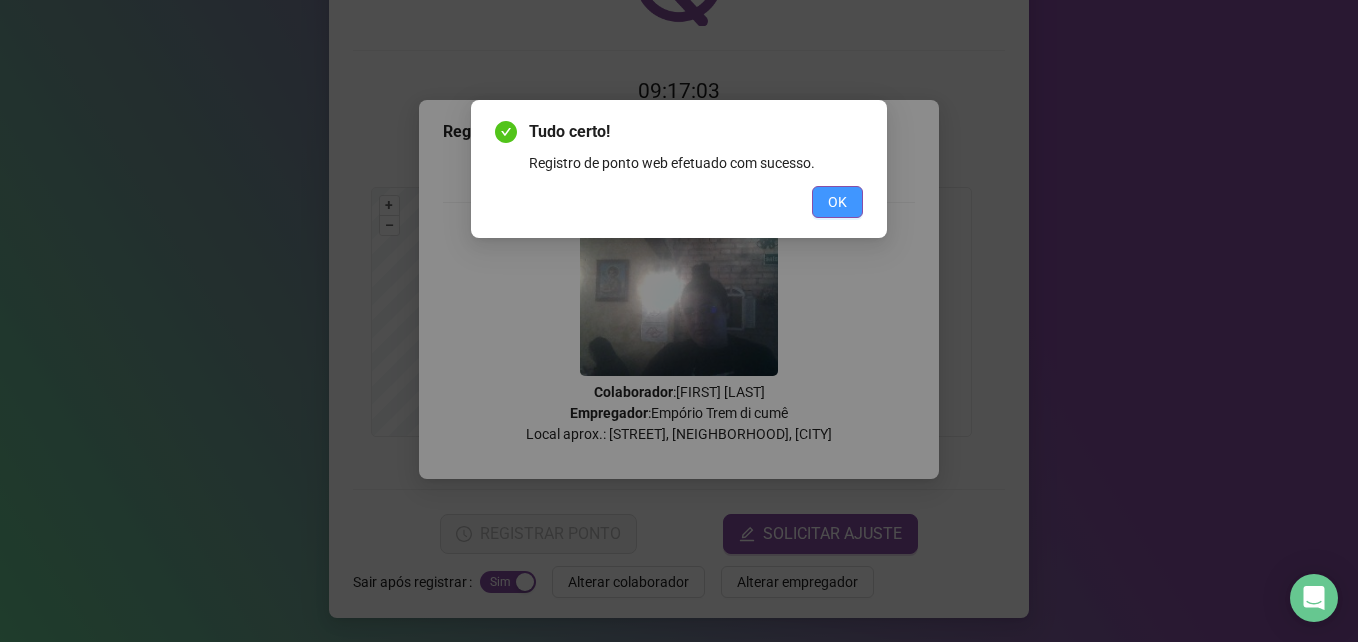 click on "OK" at bounding box center (837, 202) 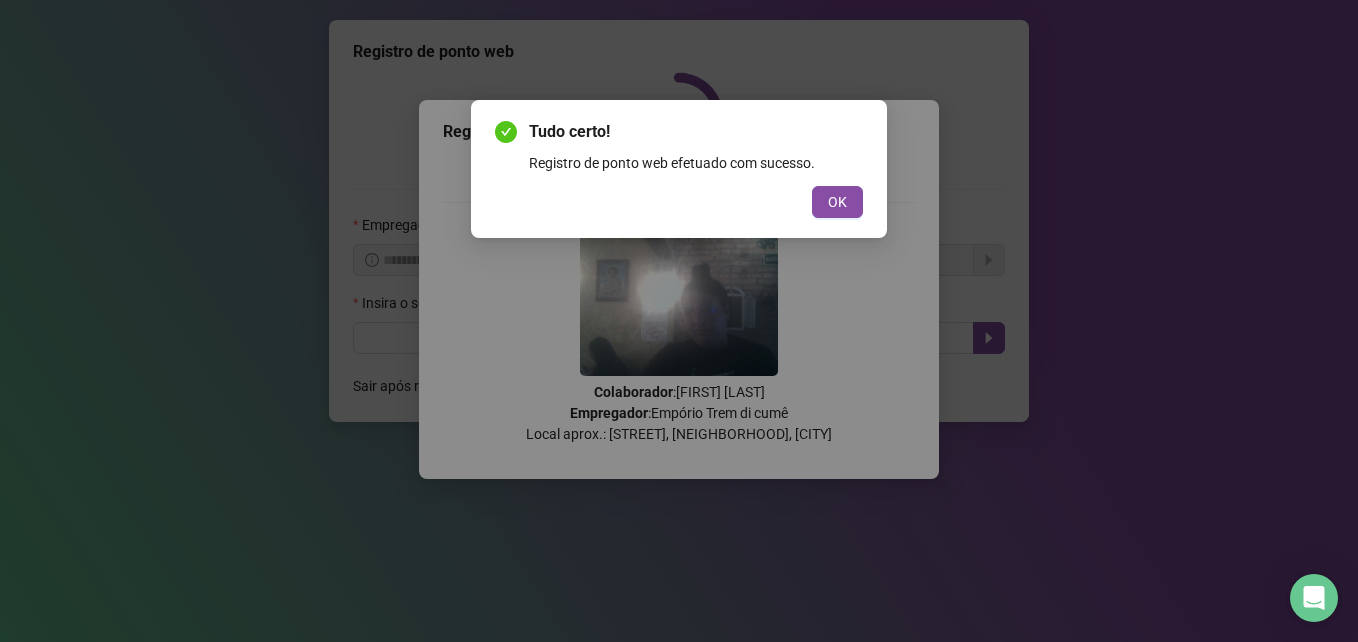 scroll, scrollTop: 0, scrollLeft: 0, axis: both 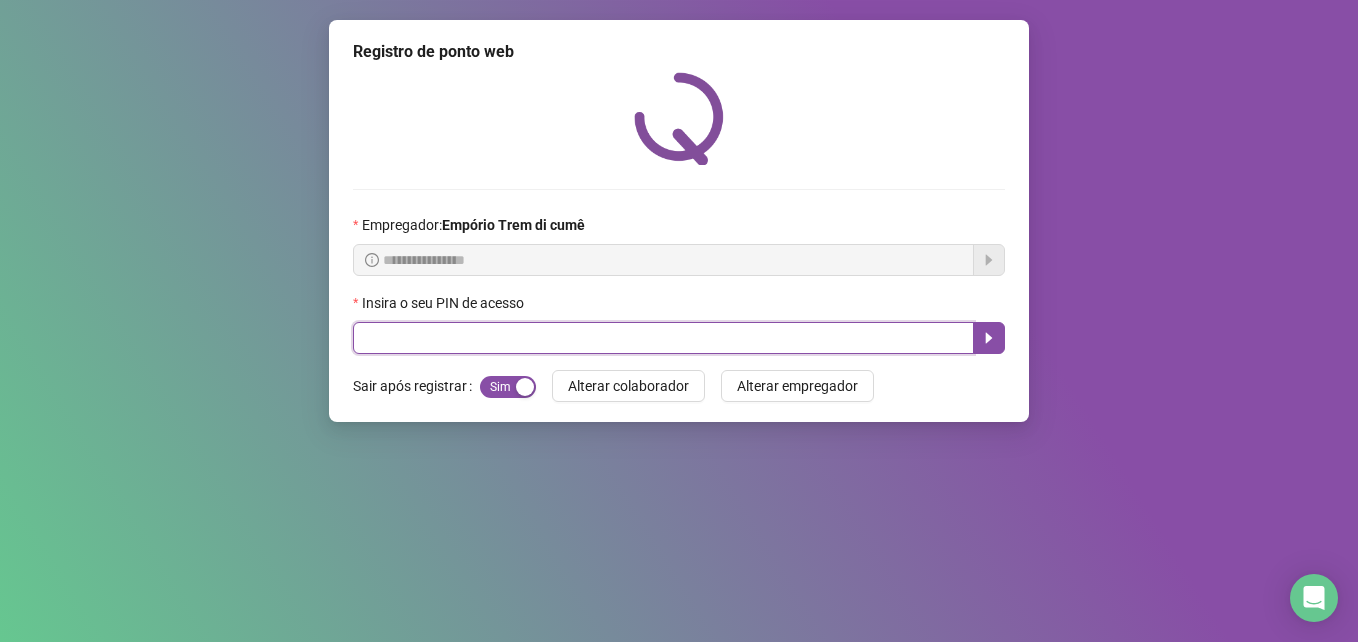 click at bounding box center (663, 338) 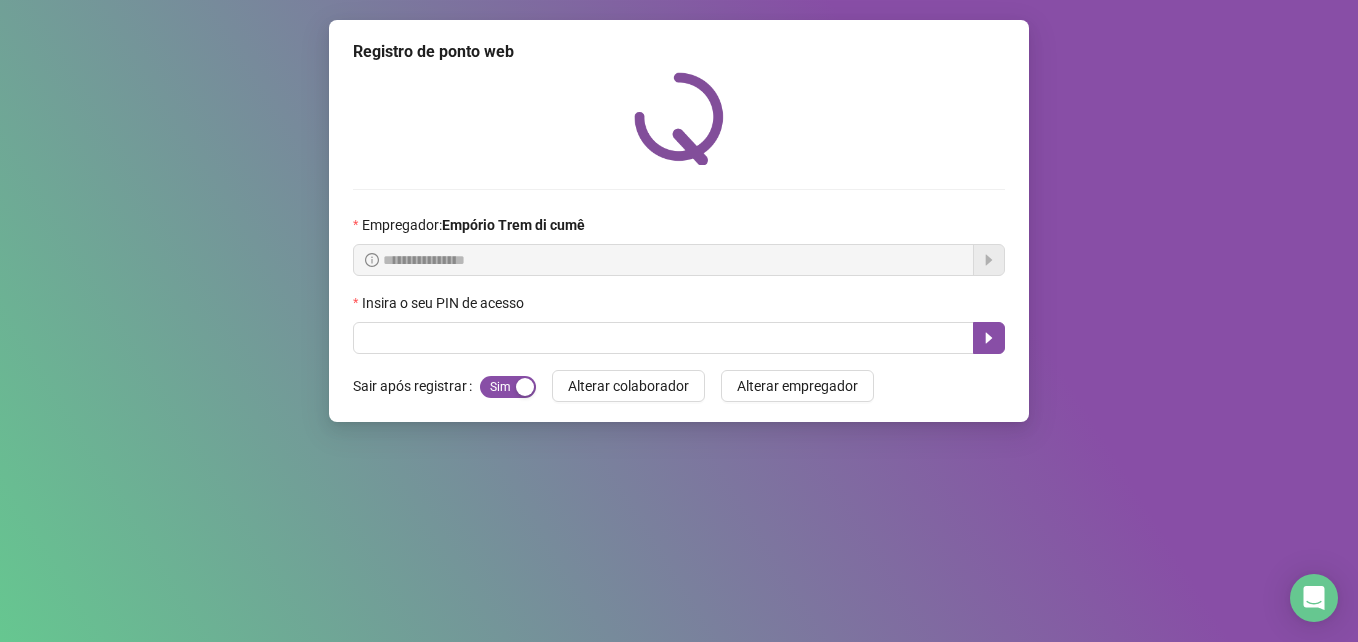 click on "Insira o seu PIN de acesso" at bounding box center (679, 307) 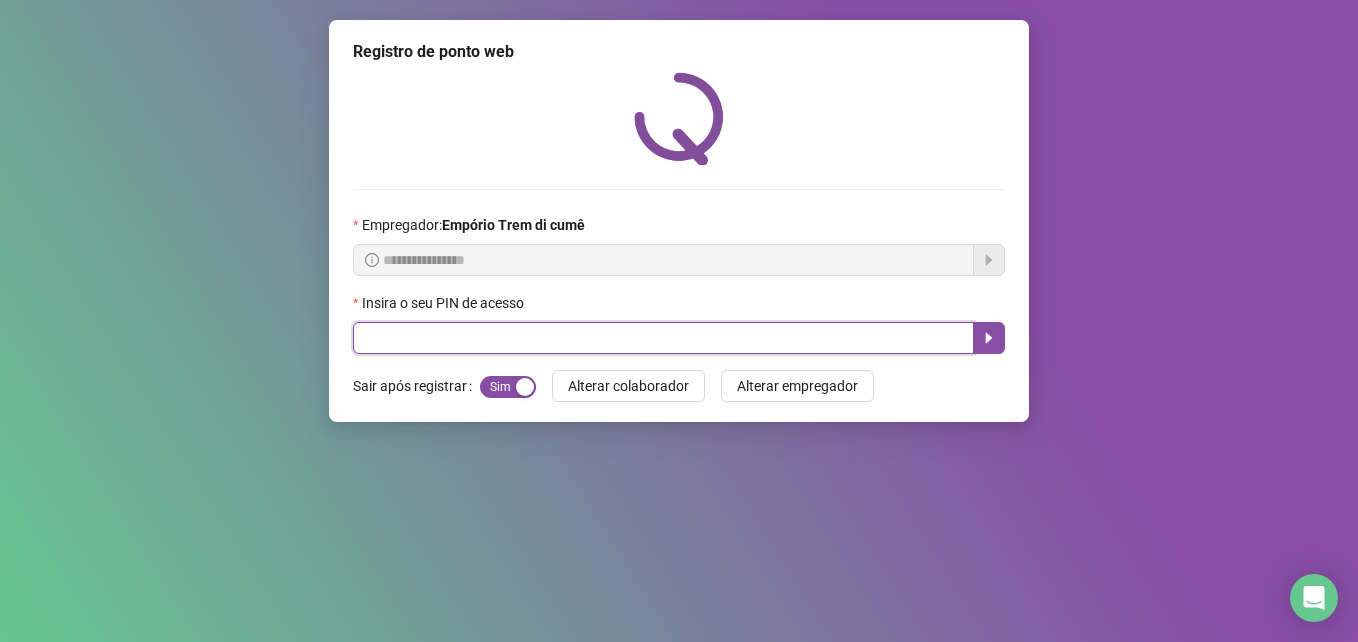 click at bounding box center (663, 338) 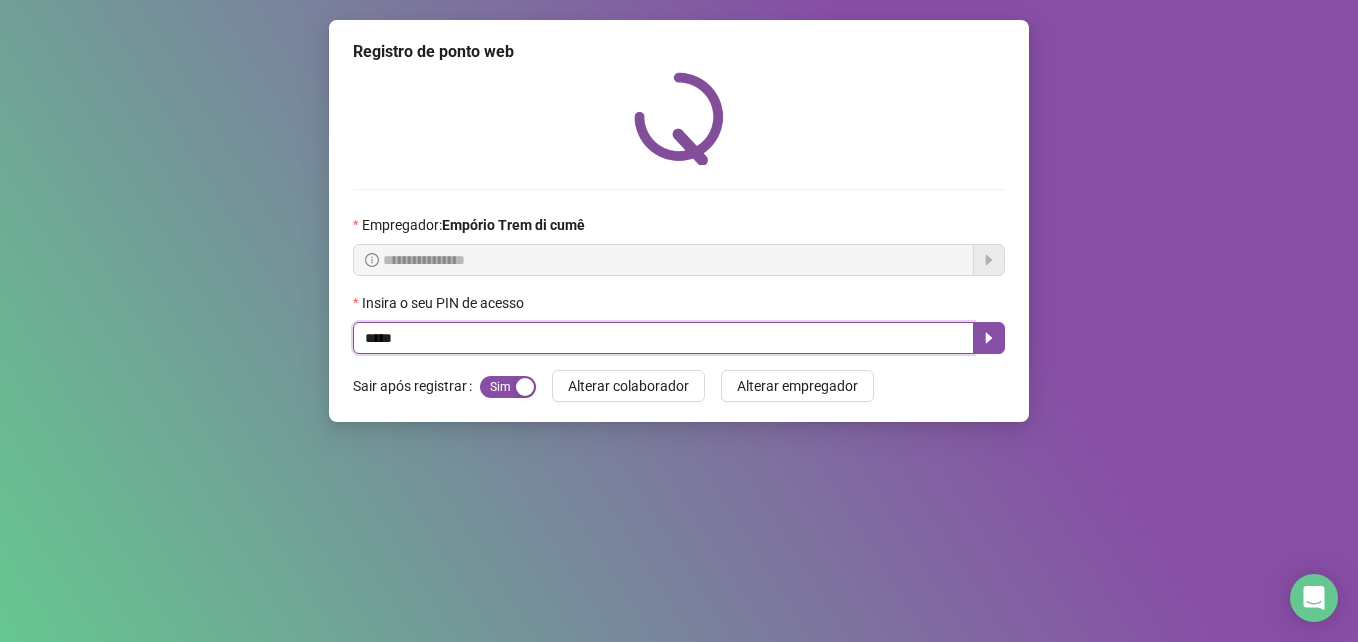 type on "*****" 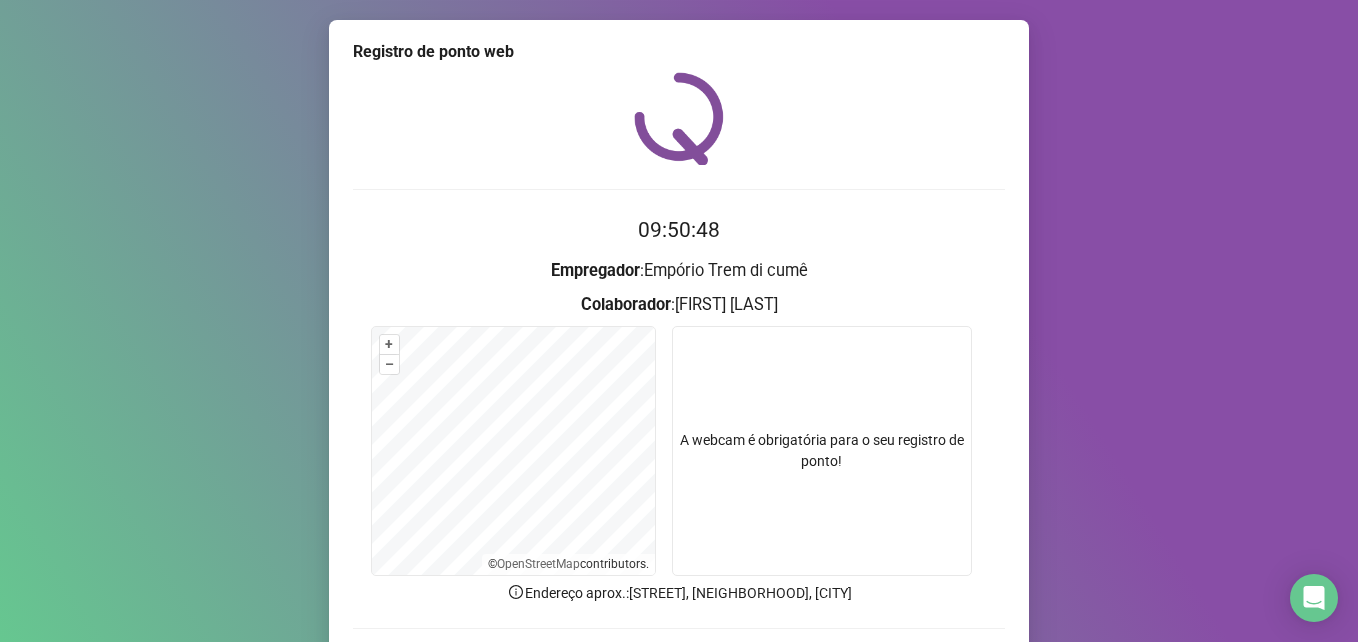 scroll, scrollTop: 139, scrollLeft: 0, axis: vertical 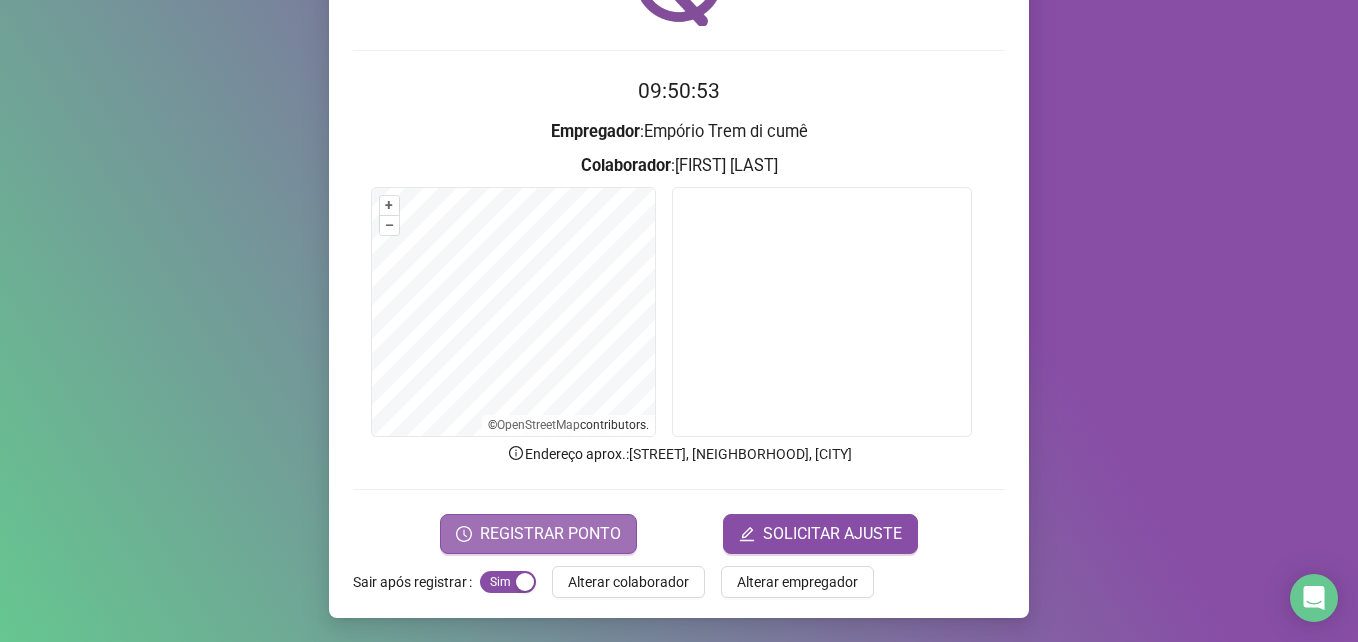 click on "REGISTRAR PONTO" at bounding box center [550, 534] 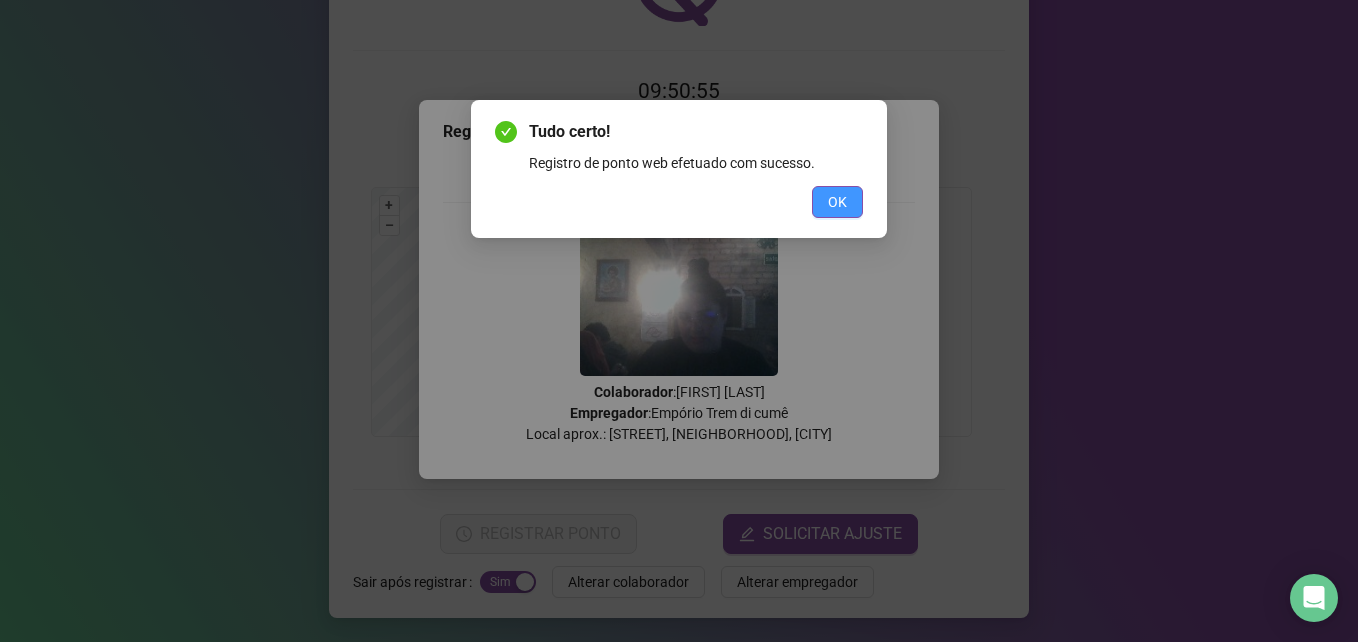 click on "OK" at bounding box center (837, 202) 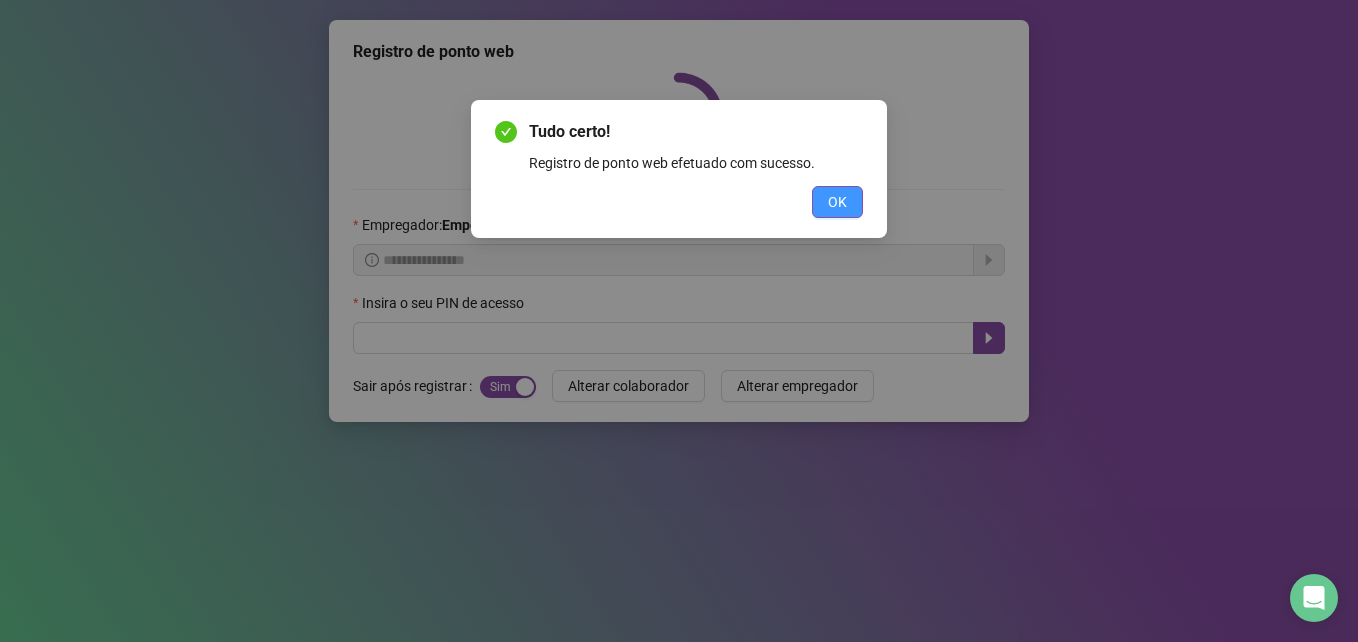 scroll, scrollTop: 0, scrollLeft: 0, axis: both 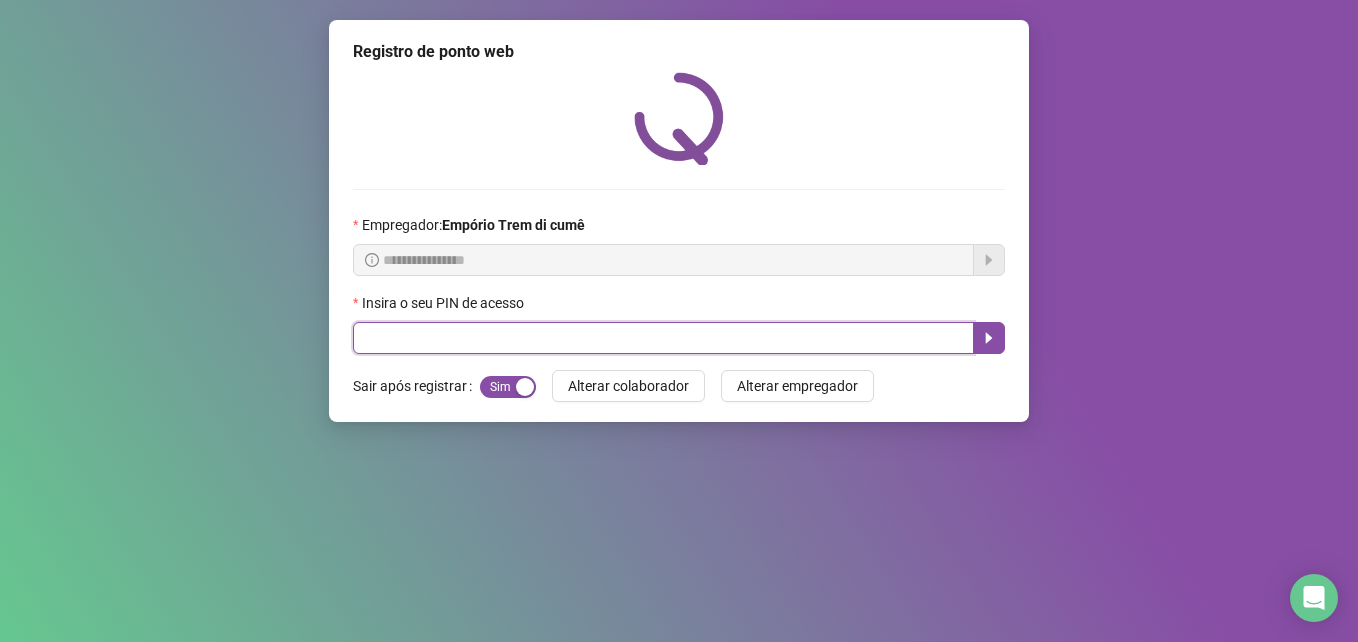click at bounding box center (663, 338) 